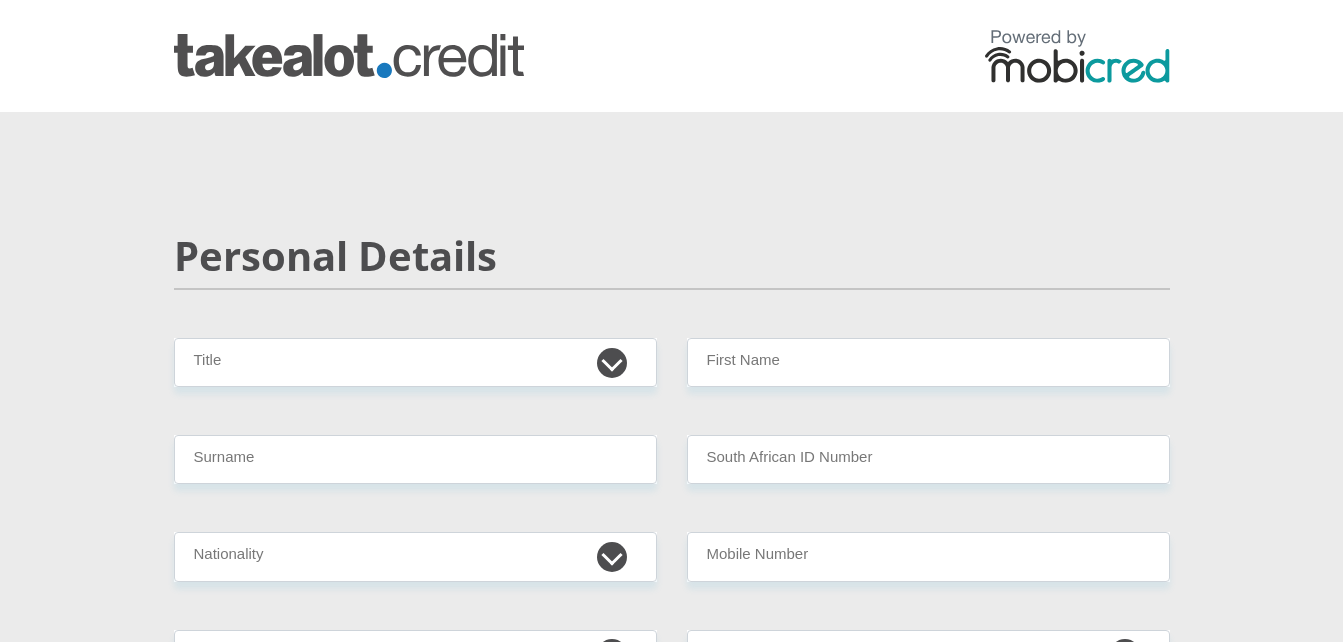 scroll, scrollTop: 59, scrollLeft: 0, axis: vertical 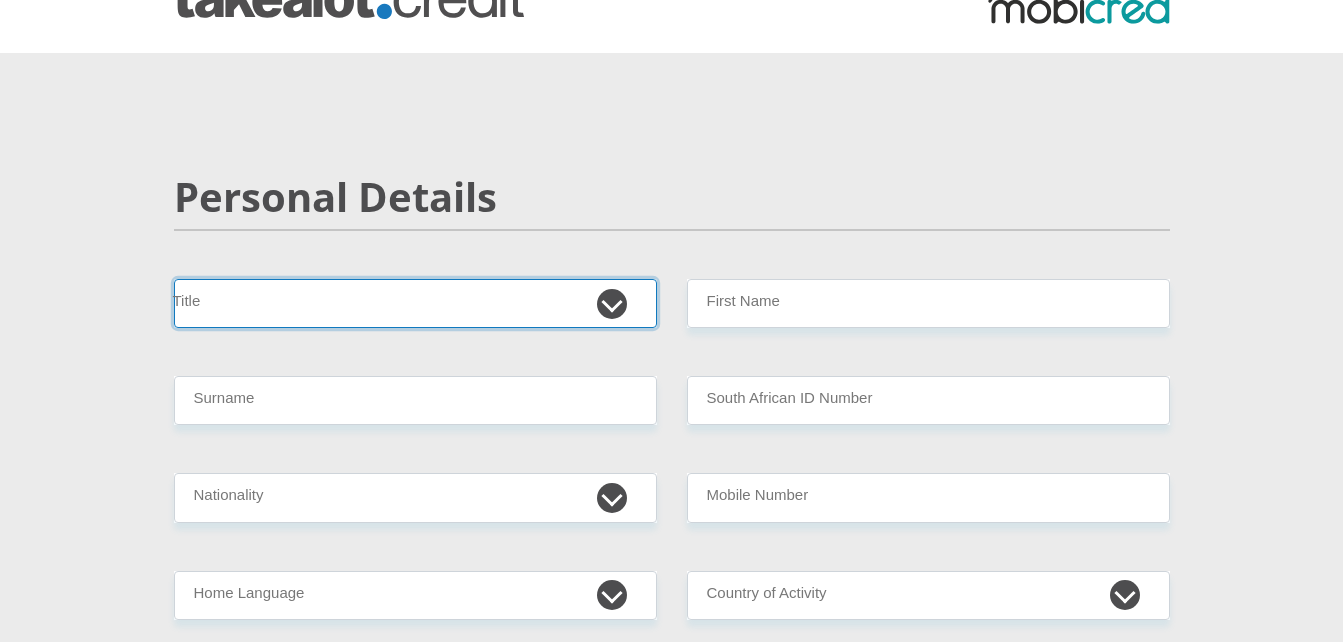 click on "Mr
Ms
Mrs
Dr
[PERSON_NAME]" at bounding box center [415, 303] 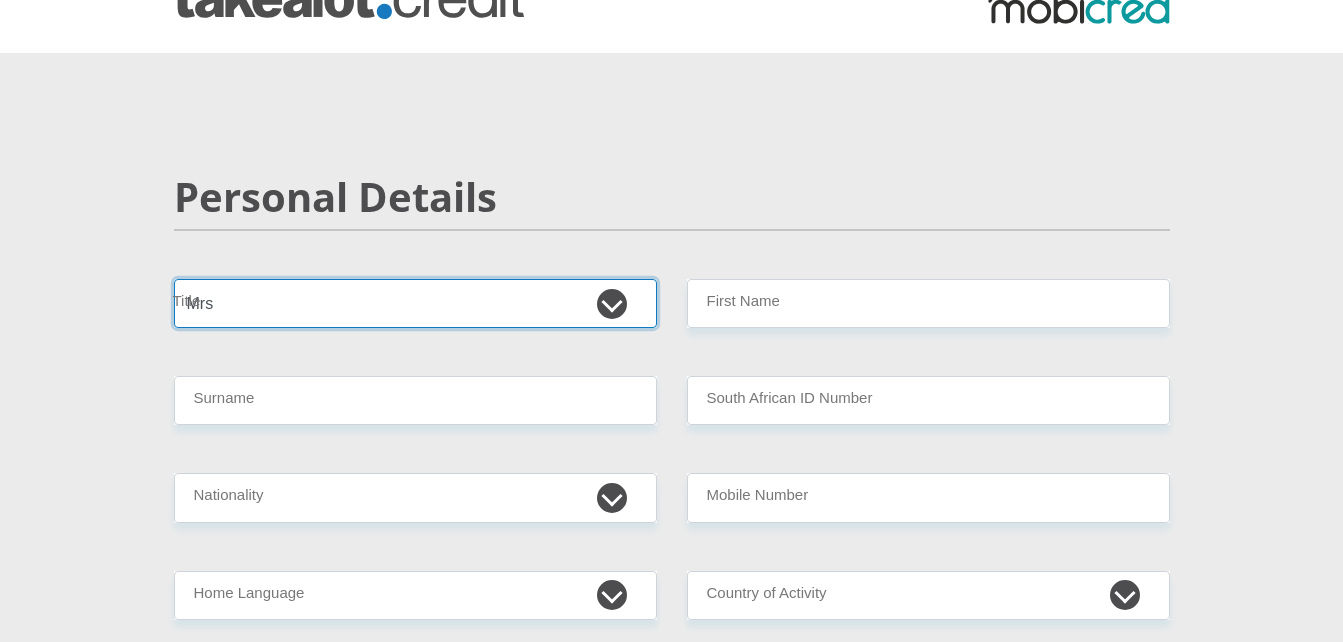 click on "Mr
Ms
Mrs
Dr
[PERSON_NAME]" at bounding box center [415, 303] 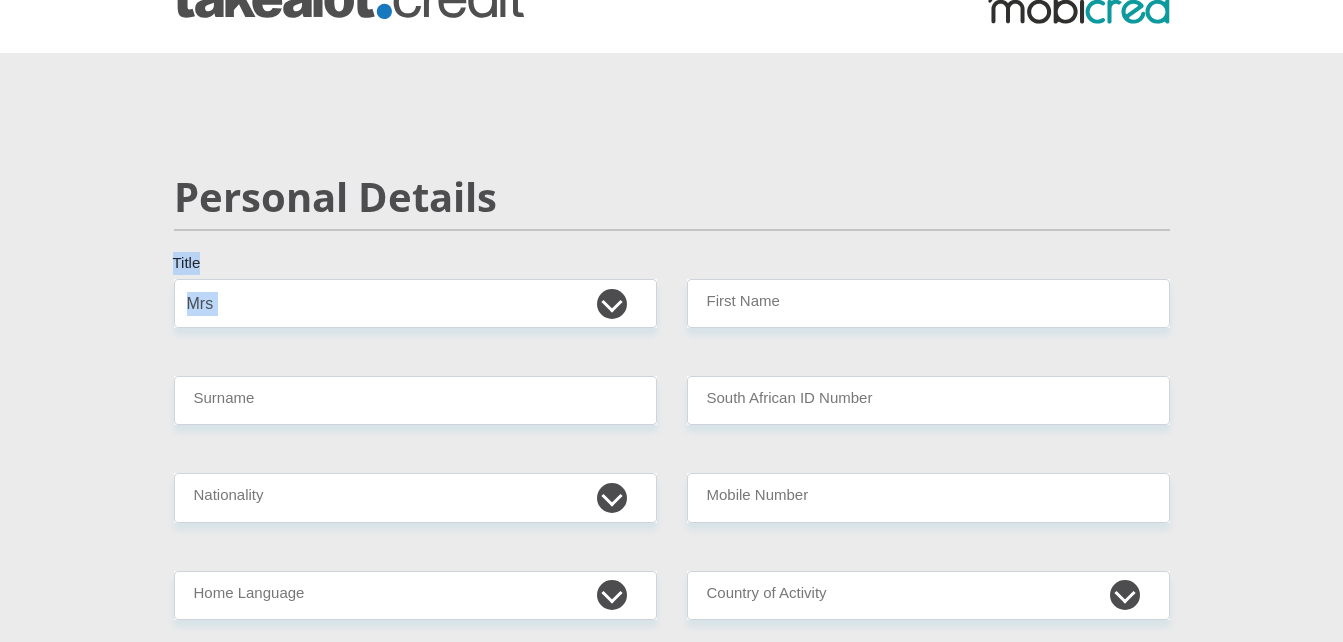 drag, startPoint x: 781, startPoint y: 278, endPoint x: 780, endPoint y: 323, distance: 45.01111 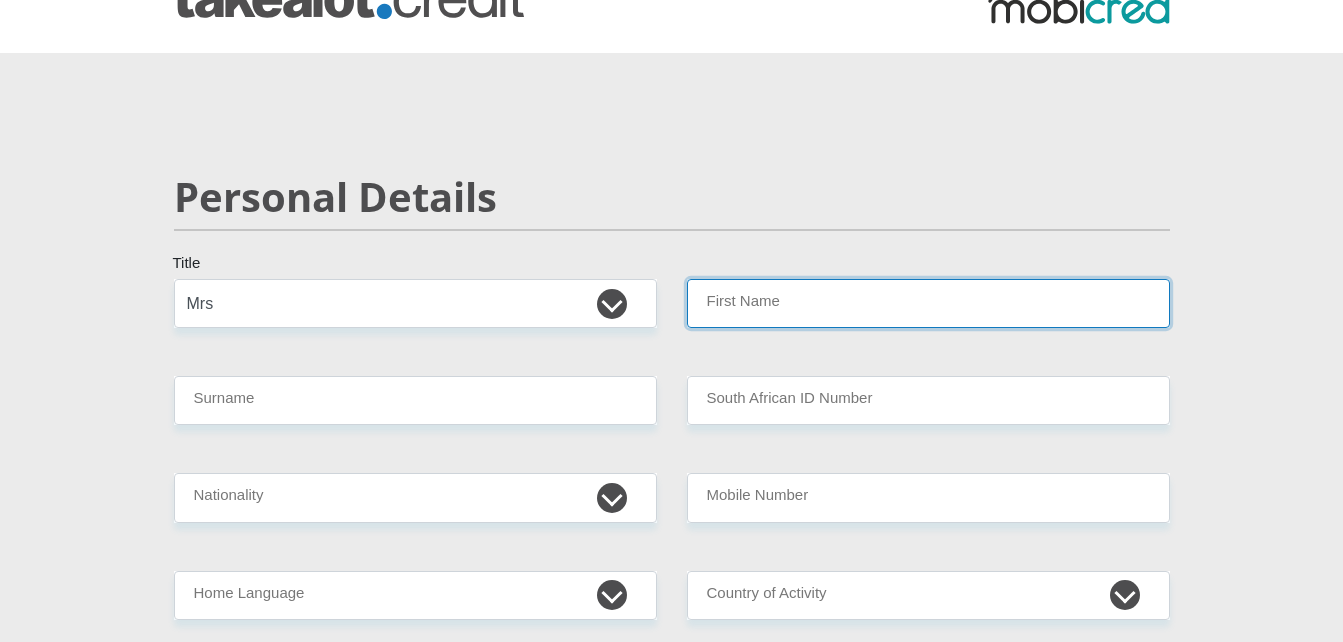 click on "First Name" at bounding box center (928, 303) 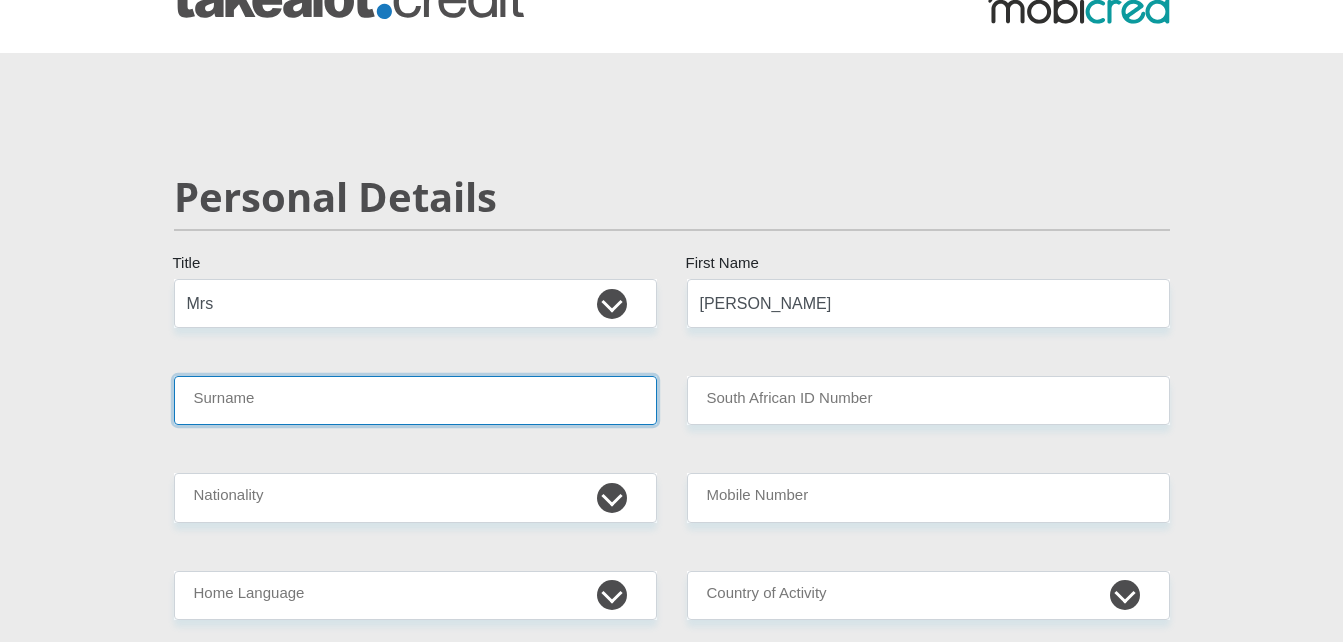 type on "[PERSON_NAME]" 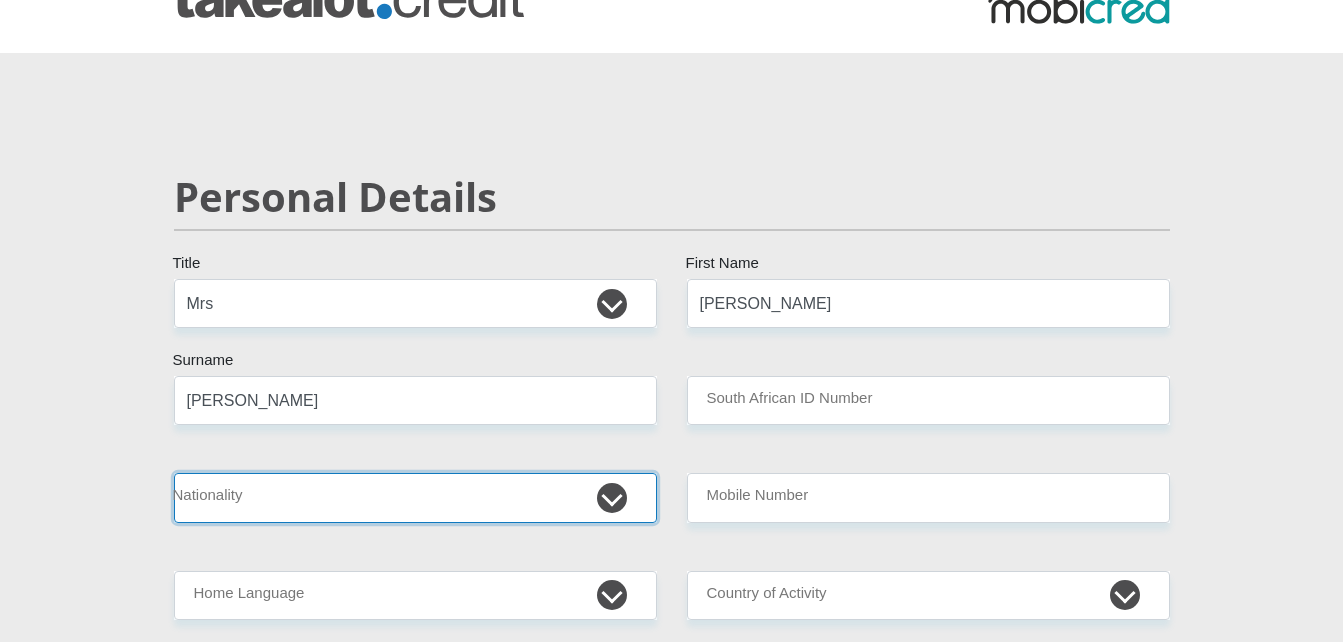 select on "ZAF" 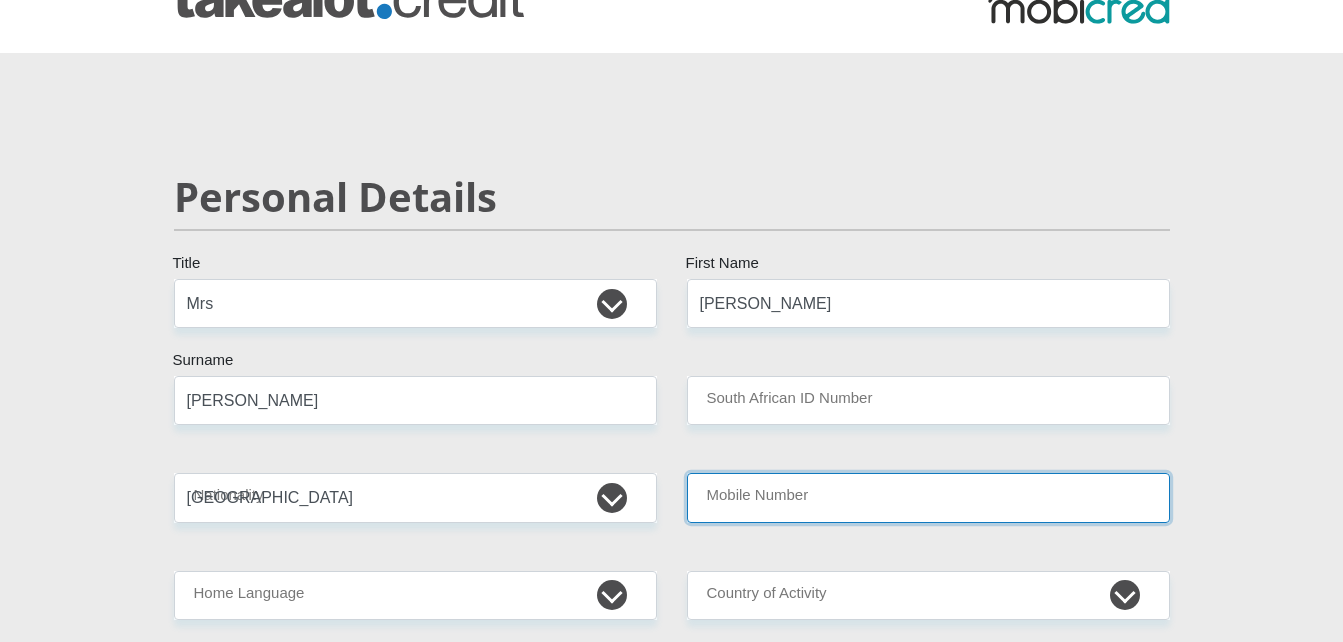 type on "0734842721" 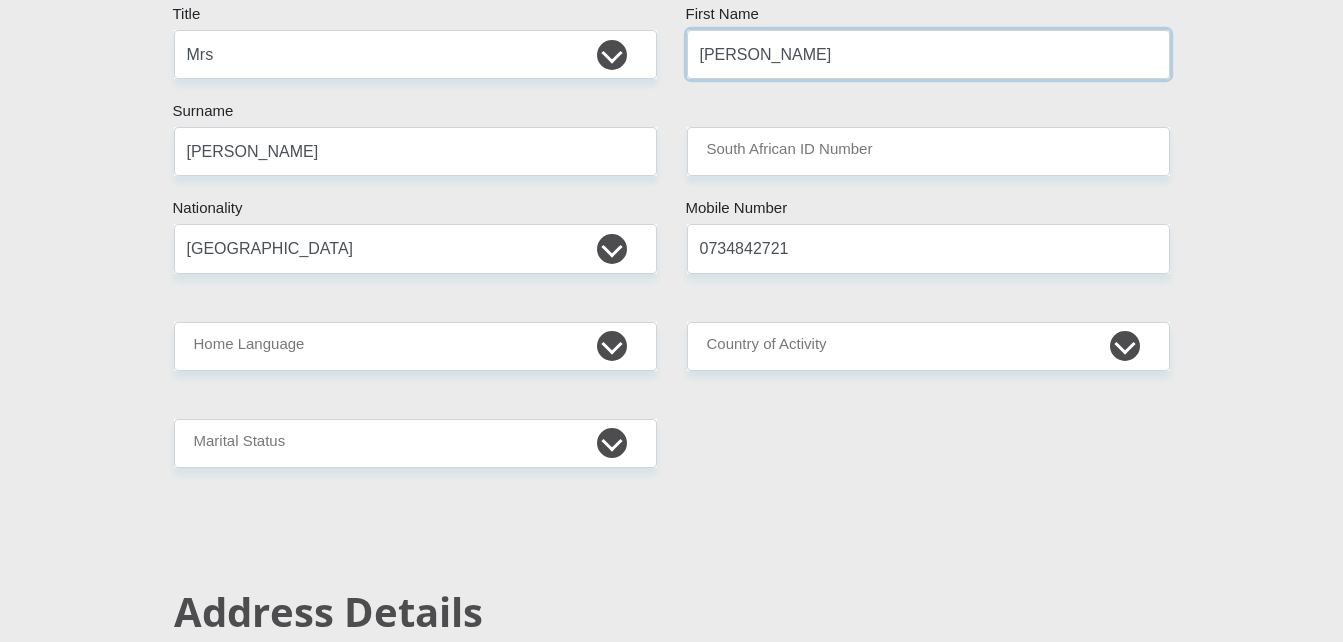 scroll, scrollTop: 309, scrollLeft: 0, axis: vertical 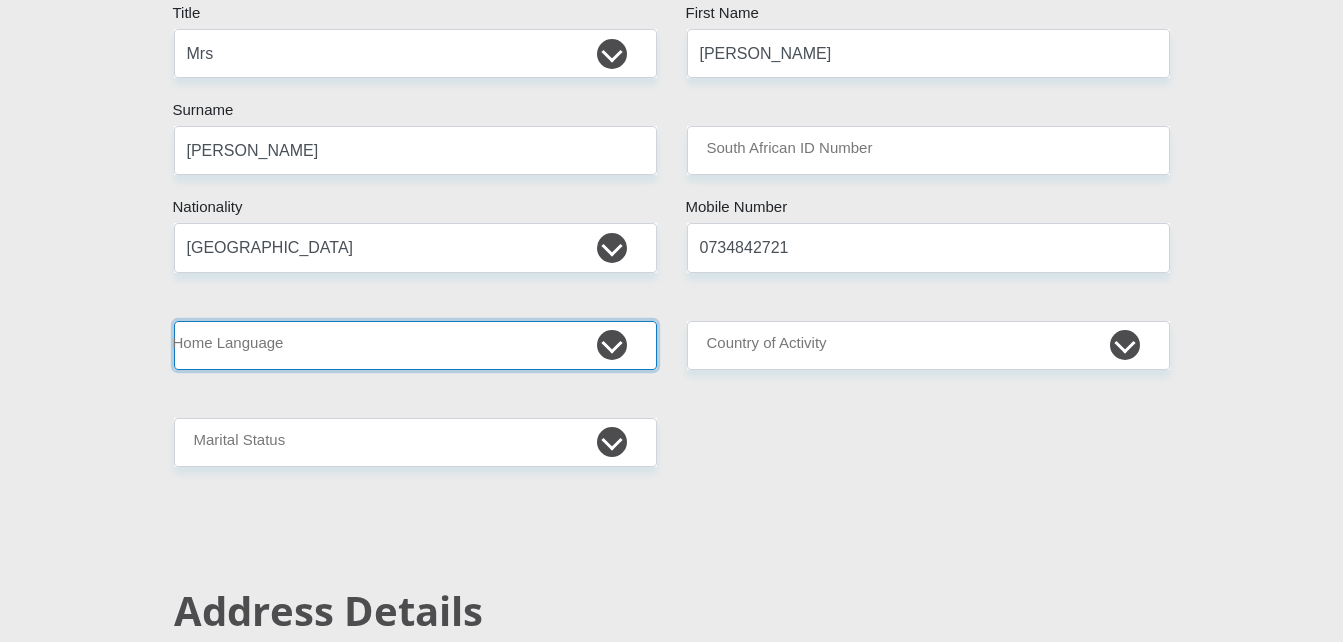 click on "Afrikaans
English
Sepedi
South Ndebele
Southern Sotho
Swati
Tsonga
Tswana
Venda
Xhosa
Zulu
Other" at bounding box center (415, 345) 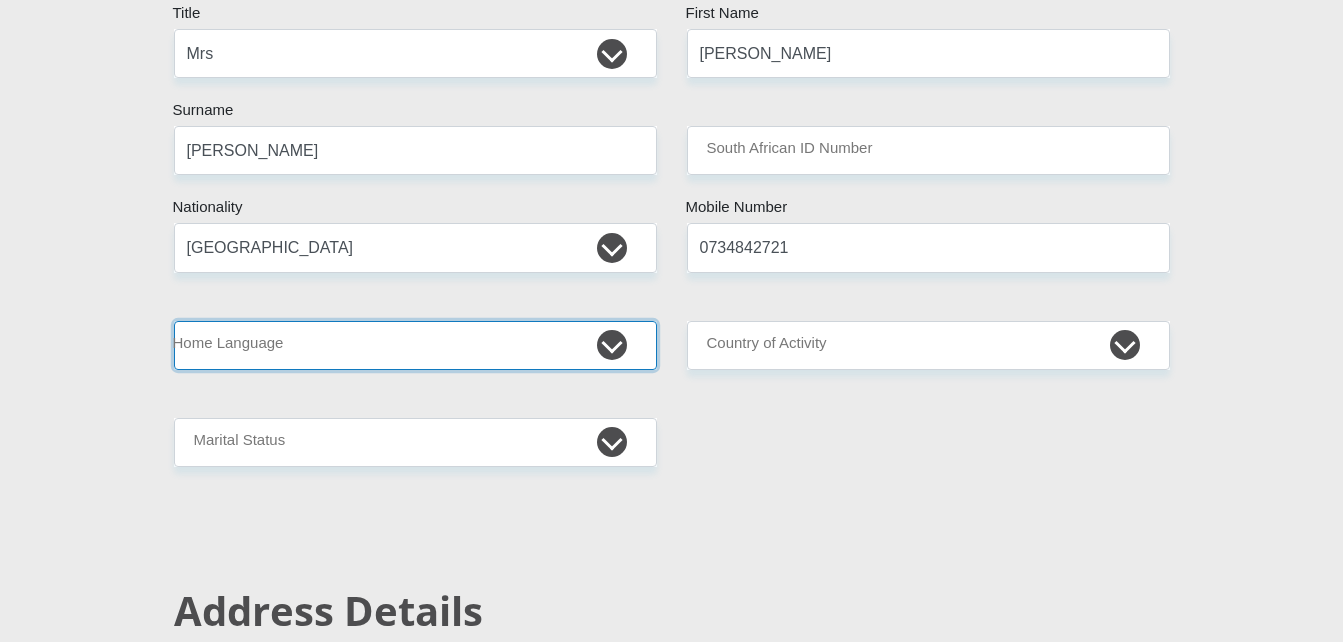 select on "eng" 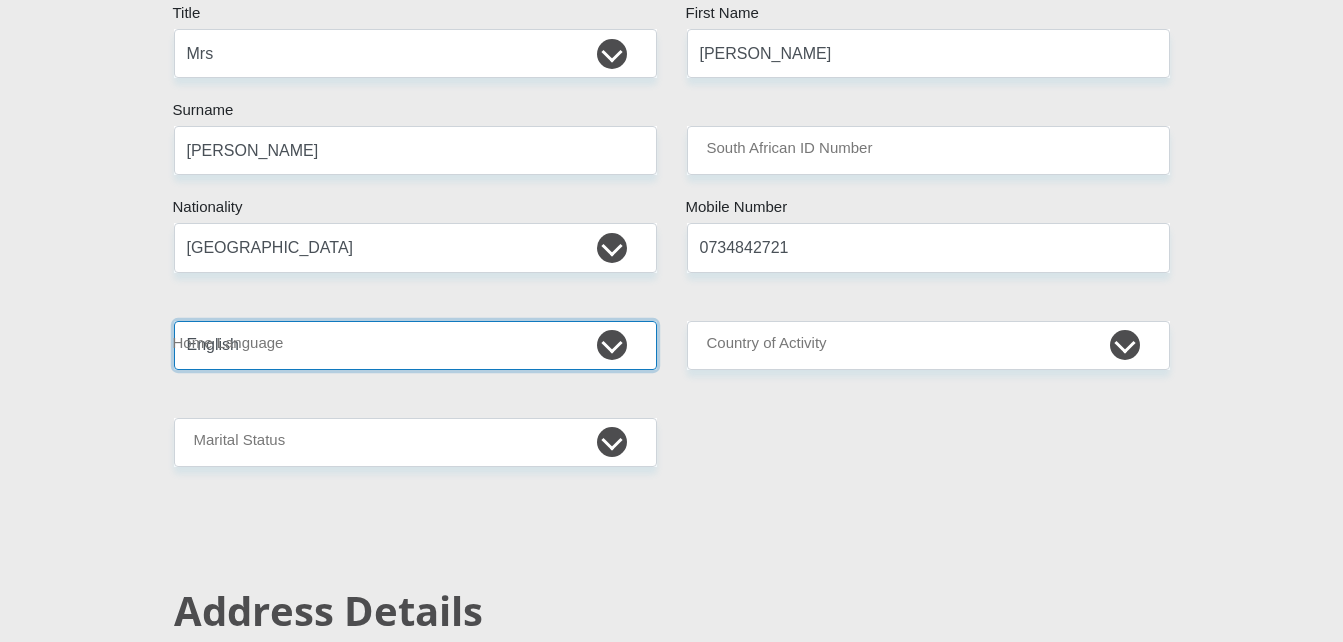 click on "Afrikaans
English
Sepedi
South Ndebele
Southern Sotho
Swati
Tsonga
Tswana
Venda
Xhosa
Zulu
Other" at bounding box center (415, 345) 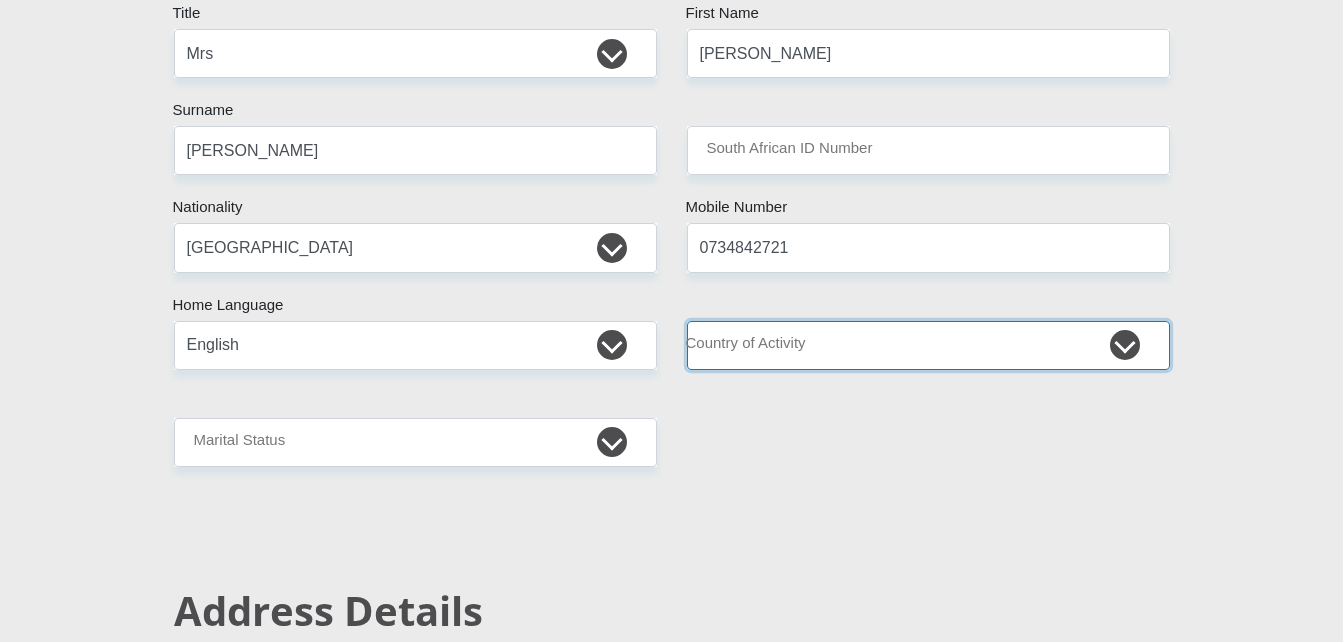 click on "[GEOGRAPHIC_DATA]
[GEOGRAPHIC_DATA]
[GEOGRAPHIC_DATA]
[GEOGRAPHIC_DATA]
[GEOGRAPHIC_DATA]
[GEOGRAPHIC_DATA] [GEOGRAPHIC_DATA]
[GEOGRAPHIC_DATA]
[GEOGRAPHIC_DATA]
[GEOGRAPHIC_DATA]
[GEOGRAPHIC_DATA]
[GEOGRAPHIC_DATA]
[GEOGRAPHIC_DATA]
[GEOGRAPHIC_DATA]
[GEOGRAPHIC_DATA]
[GEOGRAPHIC_DATA]
[DATE][GEOGRAPHIC_DATA]
[GEOGRAPHIC_DATA]
[GEOGRAPHIC_DATA]
[GEOGRAPHIC_DATA]
[GEOGRAPHIC_DATA]" at bounding box center (928, 345) 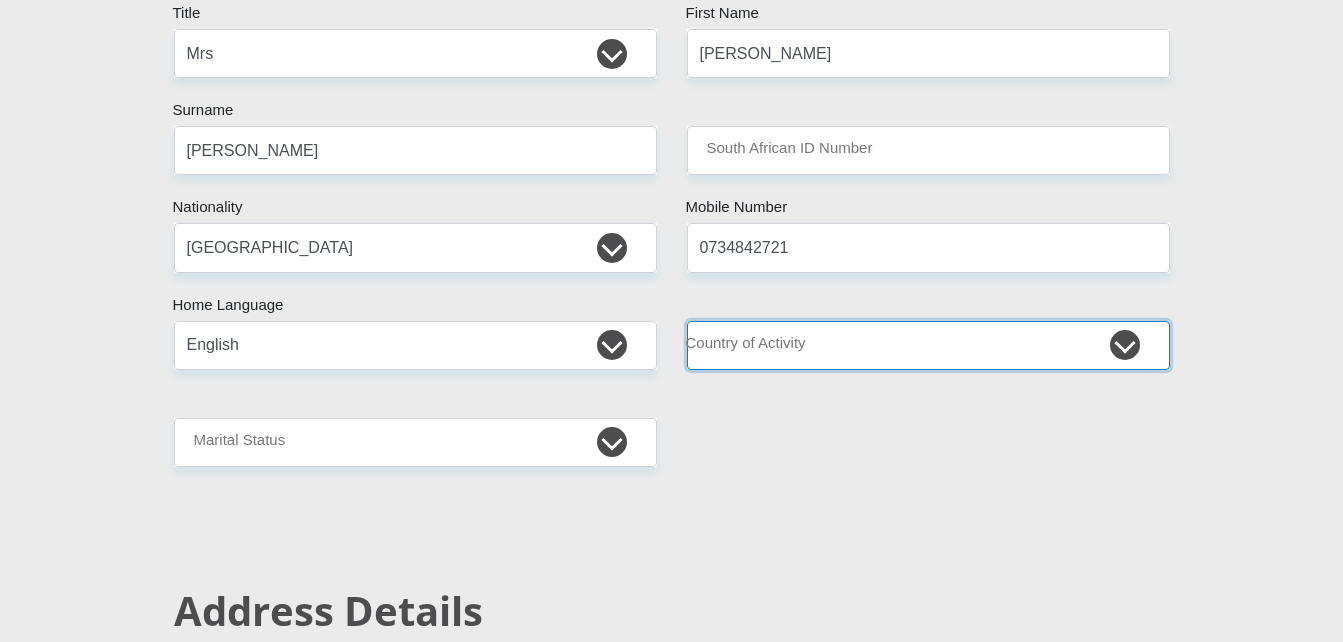 select on "ZAF" 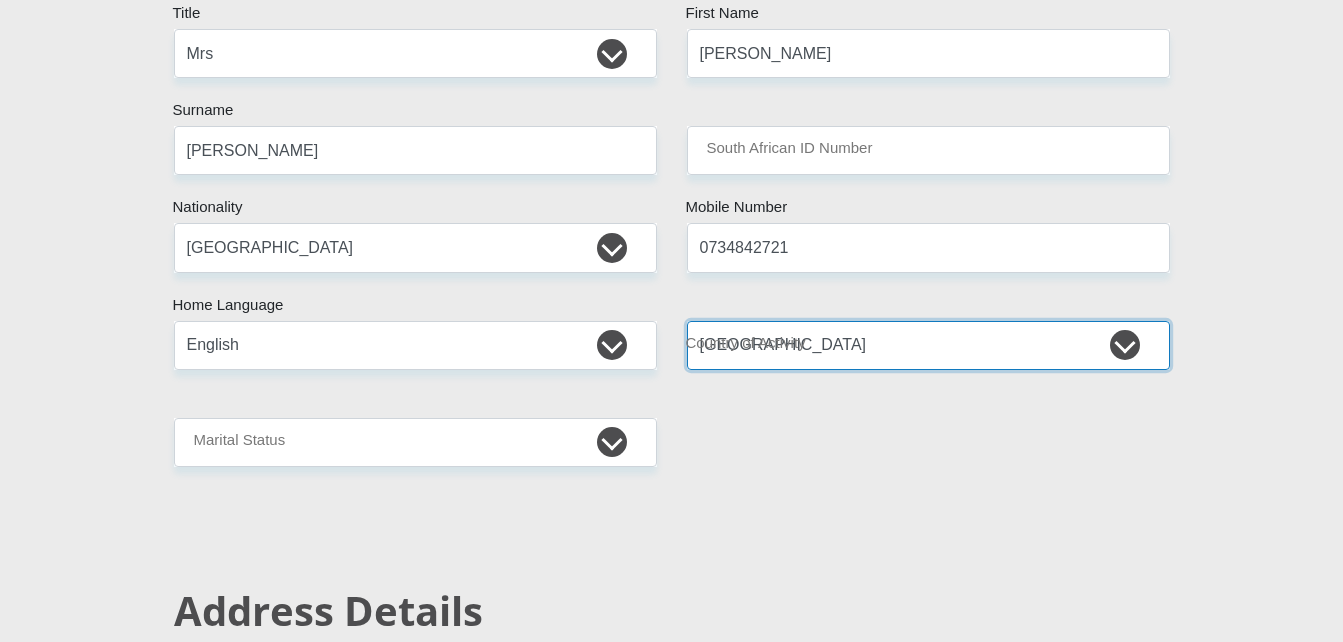 click on "[GEOGRAPHIC_DATA]
[GEOGRAPHIC_DATA]
[GEOGRAPHIC_DATA]
[GEOGRAPHIC_DATA]
[GEOGRAPHIC_DATA]
[GEOGRAPHIC_DATA] [GEOGRAPHIC_DATA]
[GEOGRAPHIC_DATA]
[GEOGRAPHIC_DATA]
[GEOGRAPHIC_DATA]
[GEOGRAPHIC_DATA]
[GEOGRAPHIC_DATA]
[GEOGRAPHIC_DATA]
[GEOGRAPHIC_DATA]
[GEOGRAPHIC_DATA]
[GEOGRAPHIC_DATA]
[DATE][GEOGRAPHIC_DATA]
[GEOGRAPHIC_DATA]
[GEOGRAPHIC_DATA]
[GEOGRAPHIC_DATA]
[GEOGRAPHIC_DATA]" at bounding box center [928, 345] 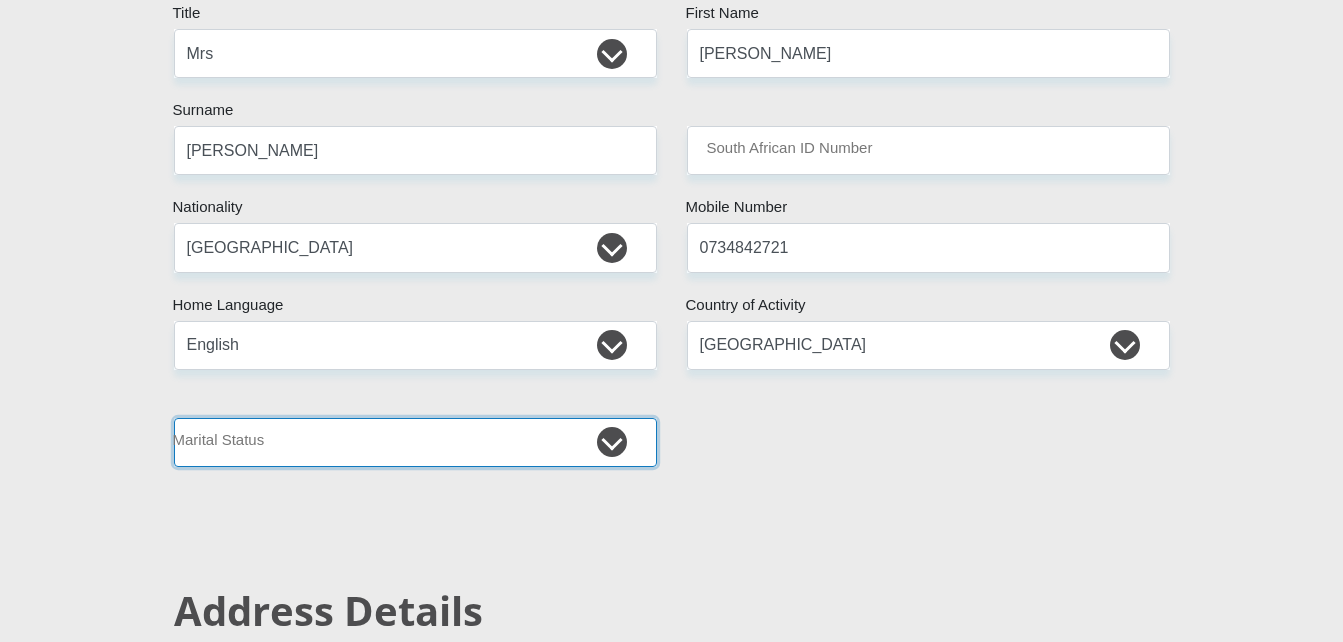 click on "Married ANC
Single
Divorced
Widowed
Married COP or Customary Law" at bounding box center (415, 442) 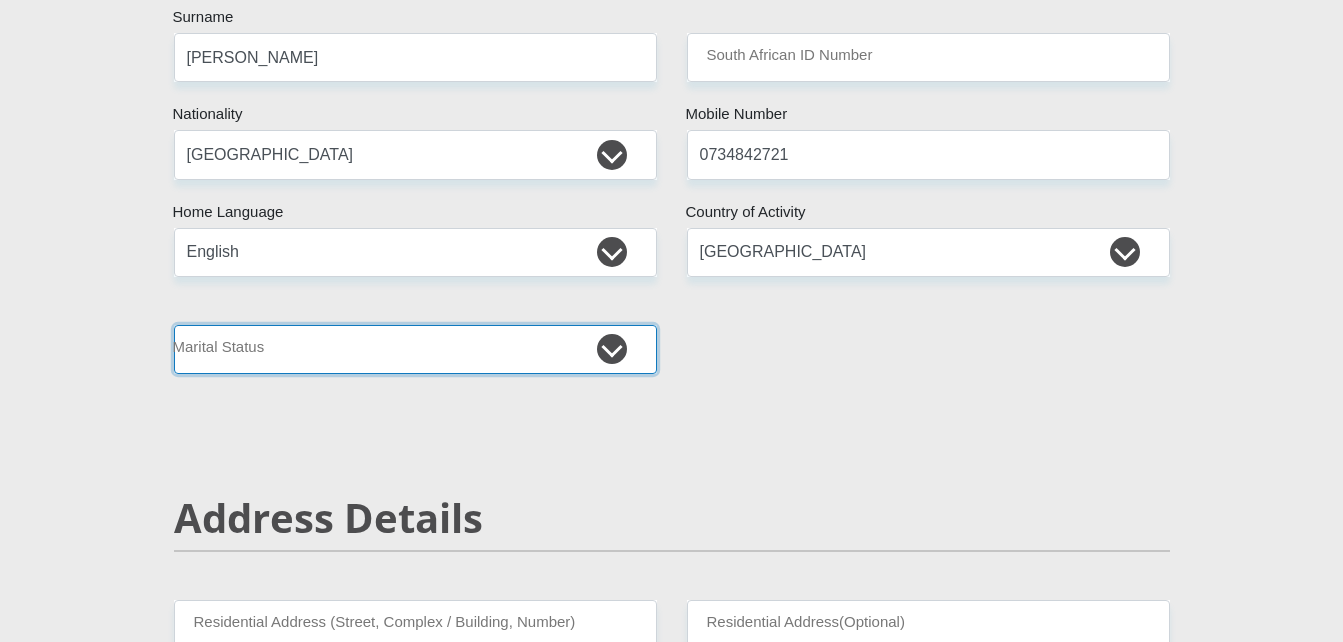 scroll, scrollTop: 403, scrollLeft: 0, axis: vertical 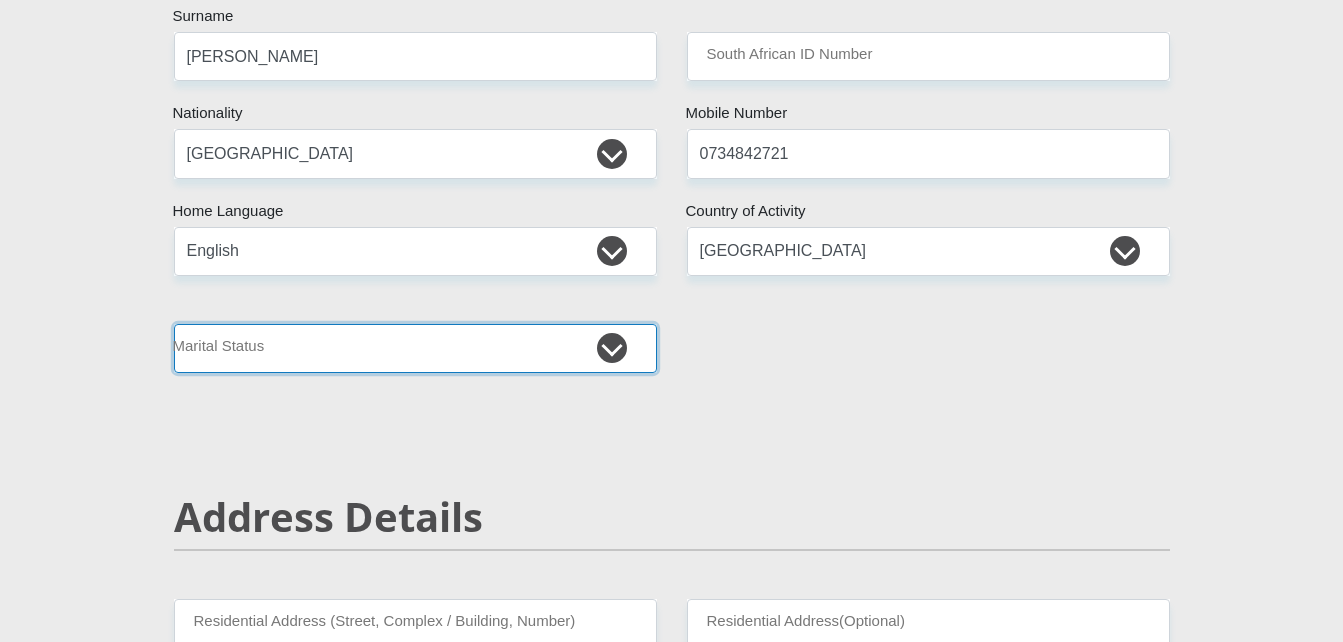 click on "Married ANC
Single
Divorced
Widowed
Married COP or Customary Law" at bounding box center [415, 348] 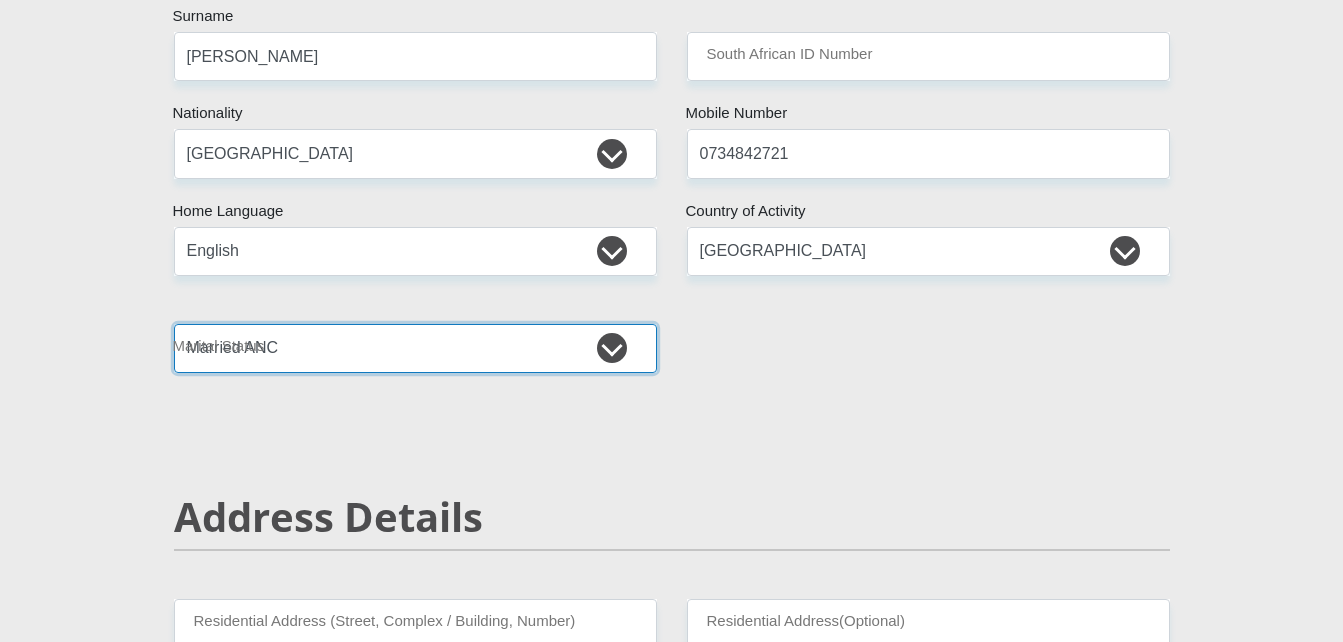 click on "Married ANC
Single
Divorced
Widowed
Married COP or Customary Law" at bounding box center [415, 348] 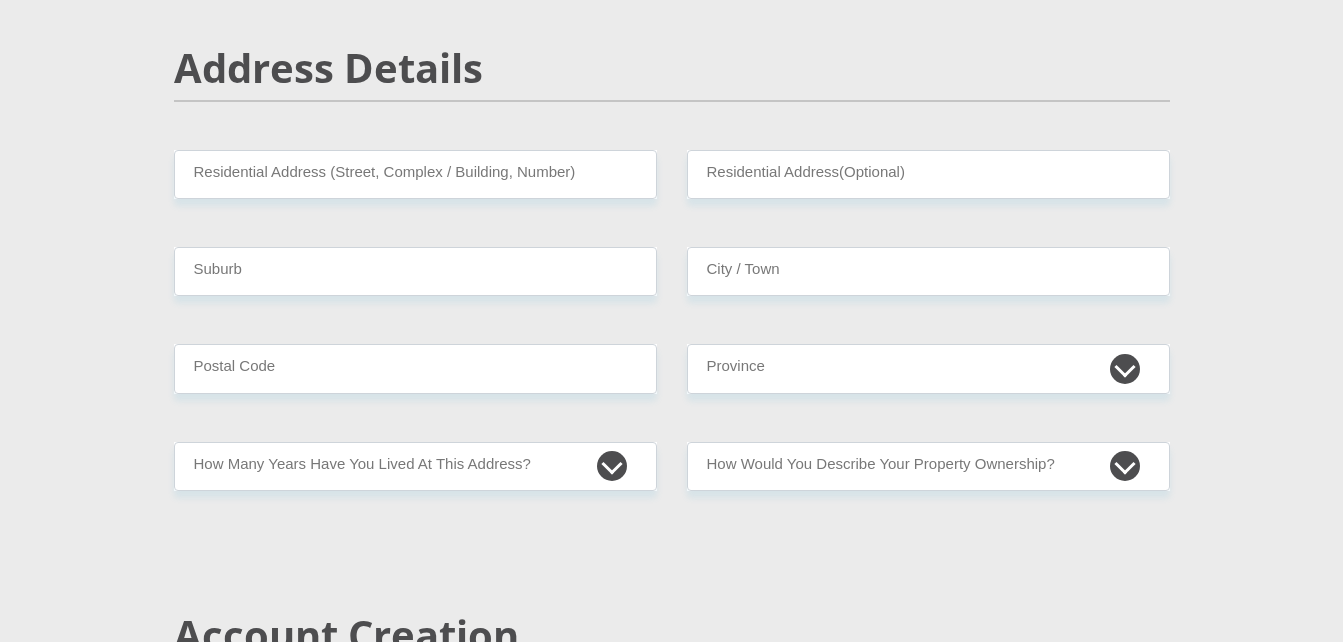 scroll, scrollTop: 851, scrollLeft: 0, axis: vertical 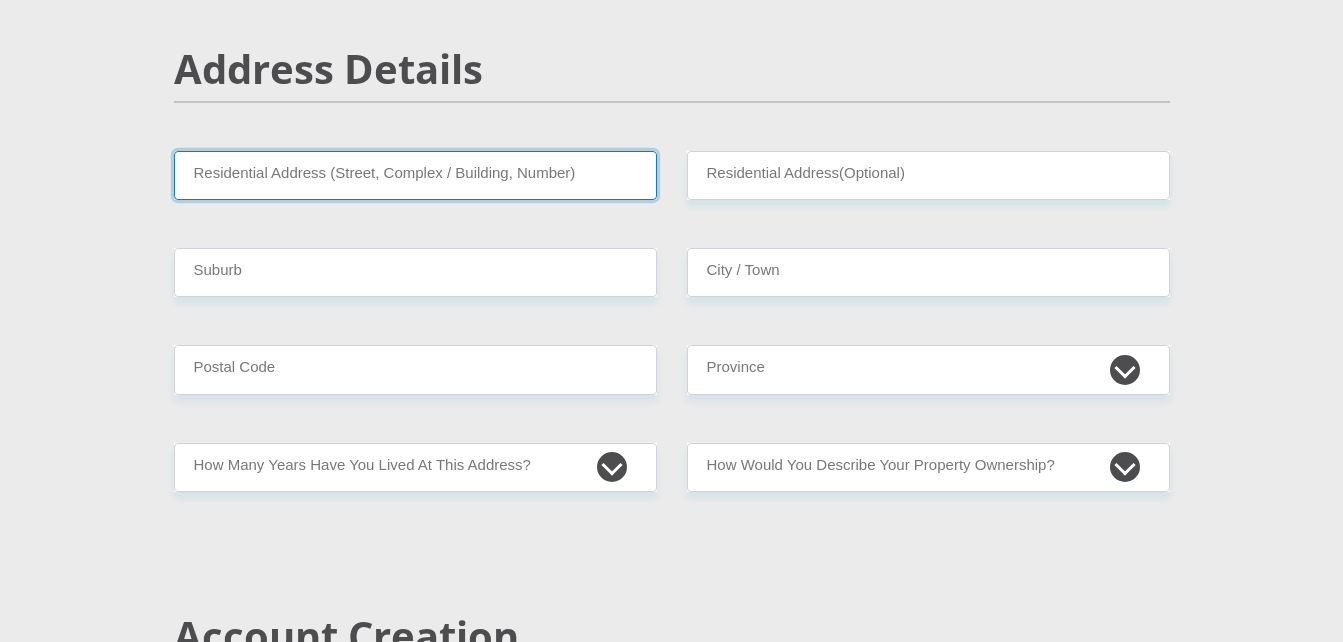 click on "Residential Address (Street, Complex / Building, Number)" at bounding box center (415, 175) 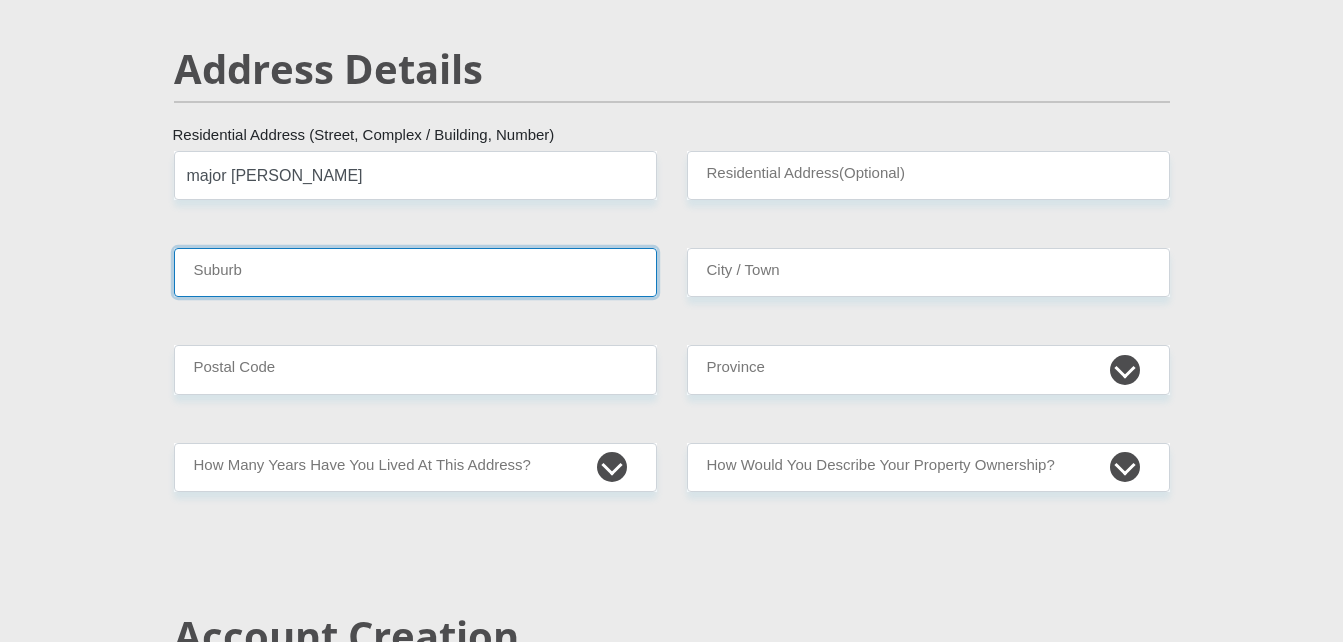 type on "[GEOGRAPHIC_DATA]" 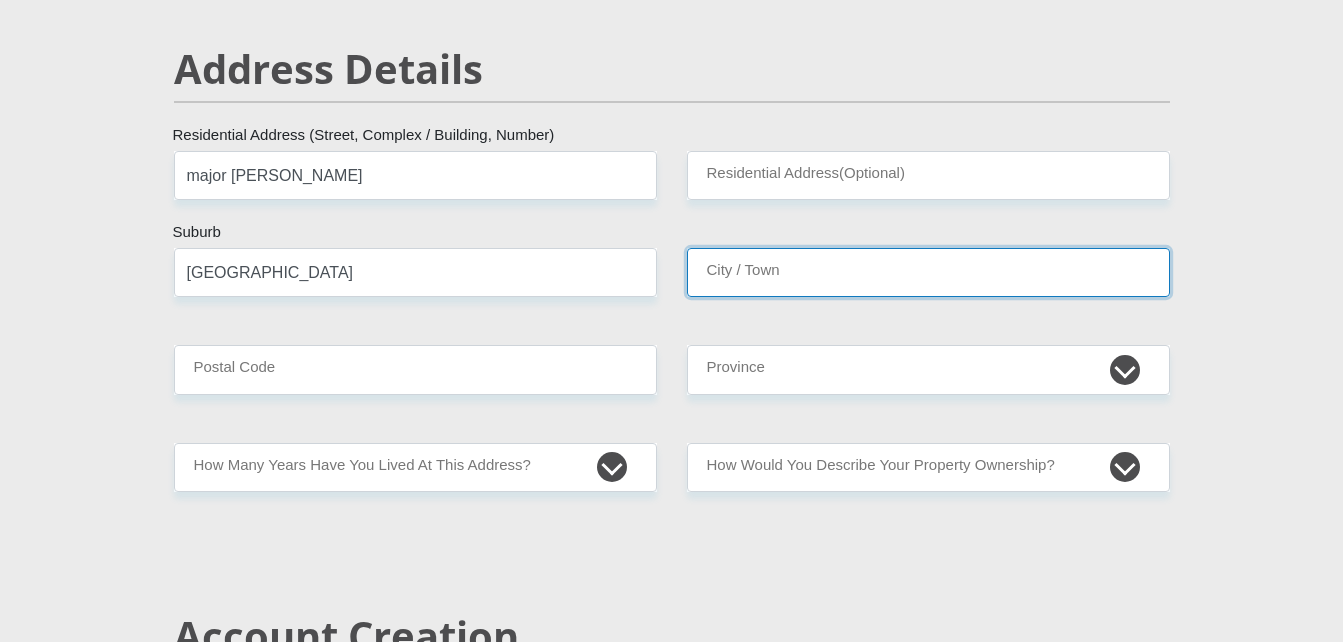 type on "[GEOGRAPHIC_DATA]" 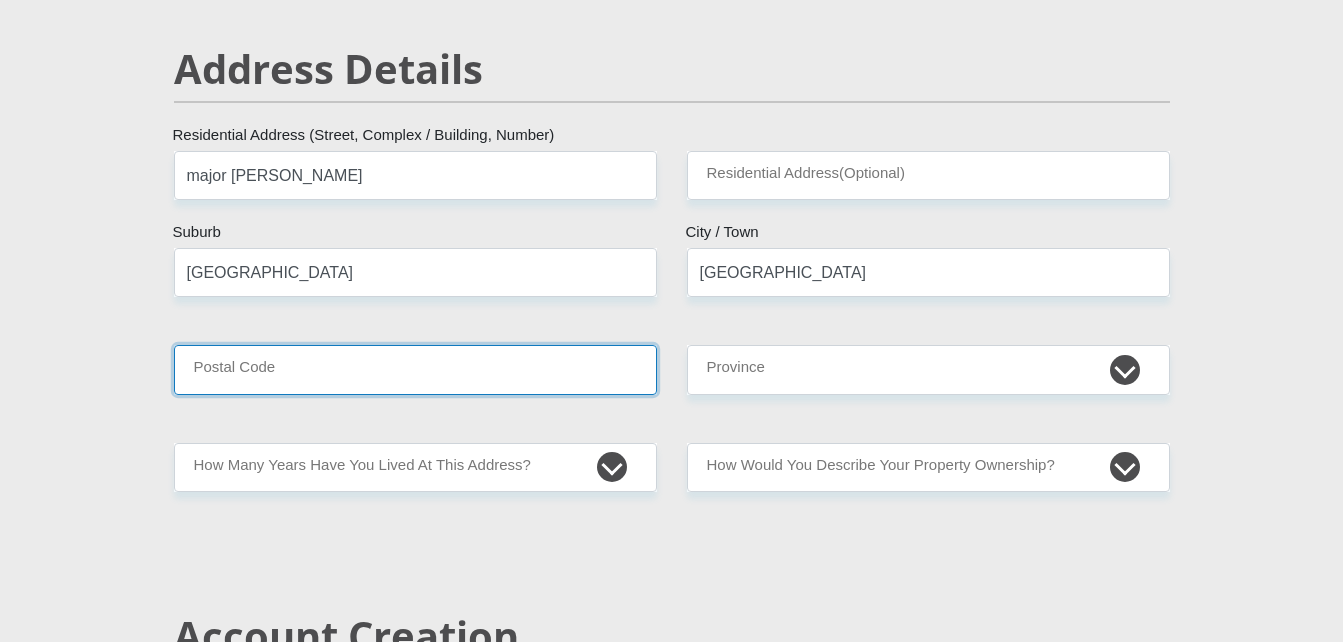 type on "4052" 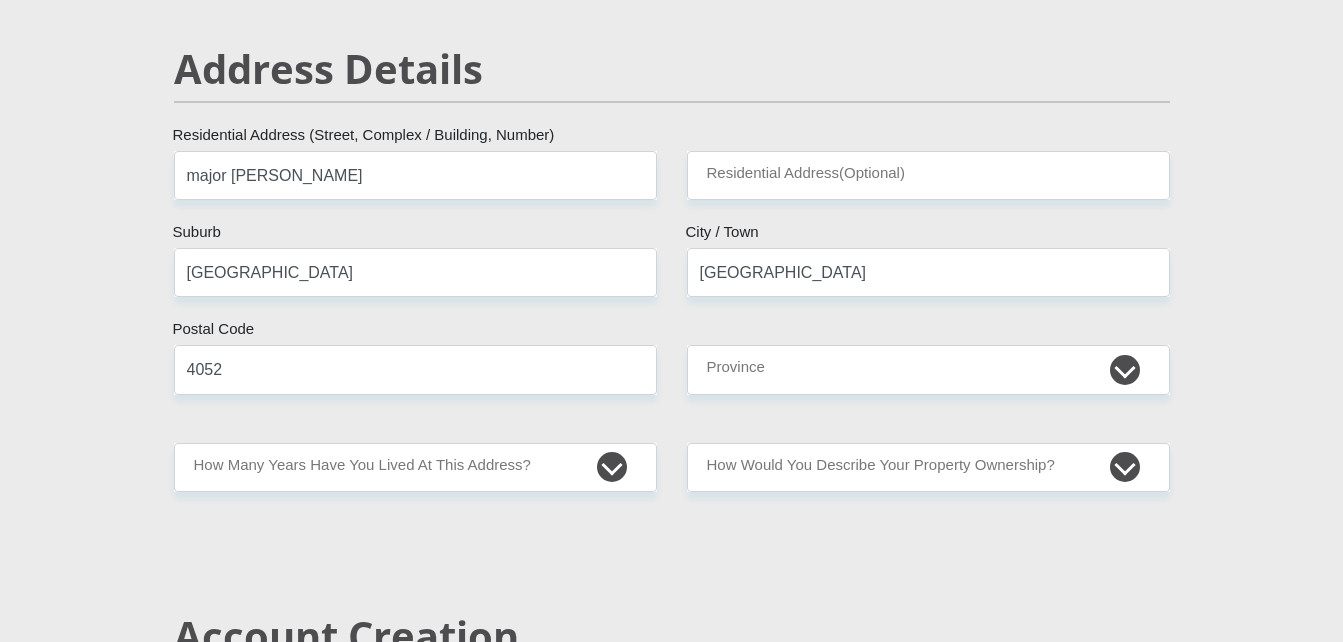 type 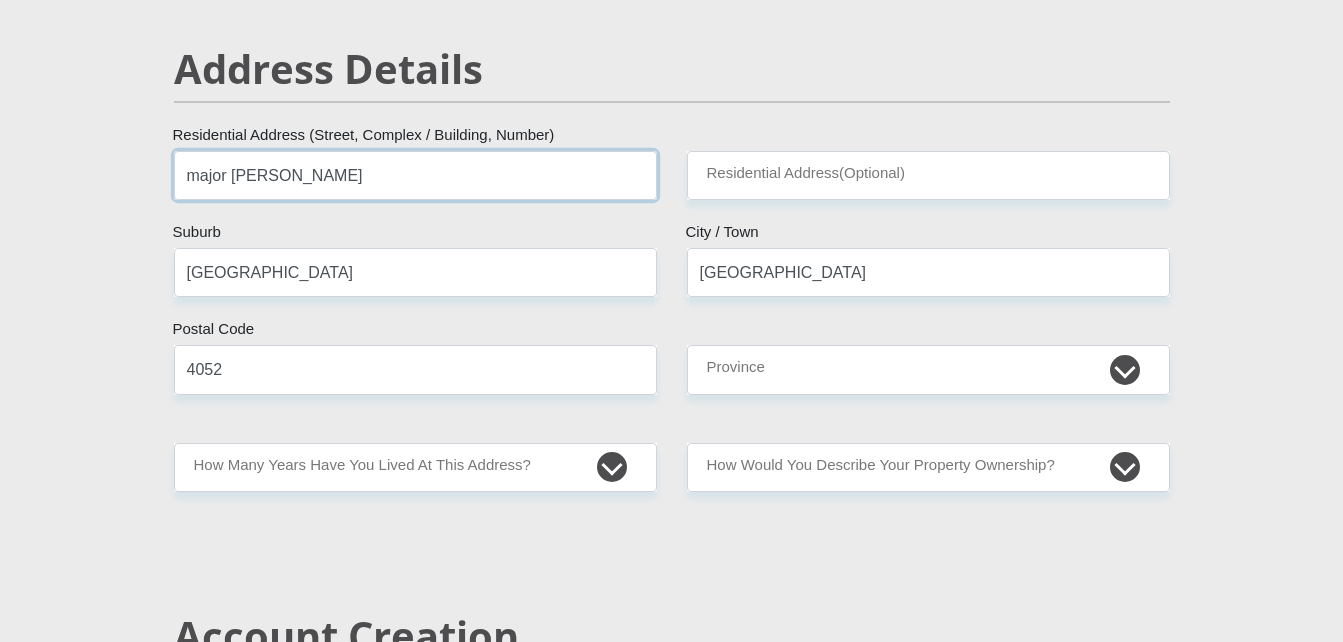 type 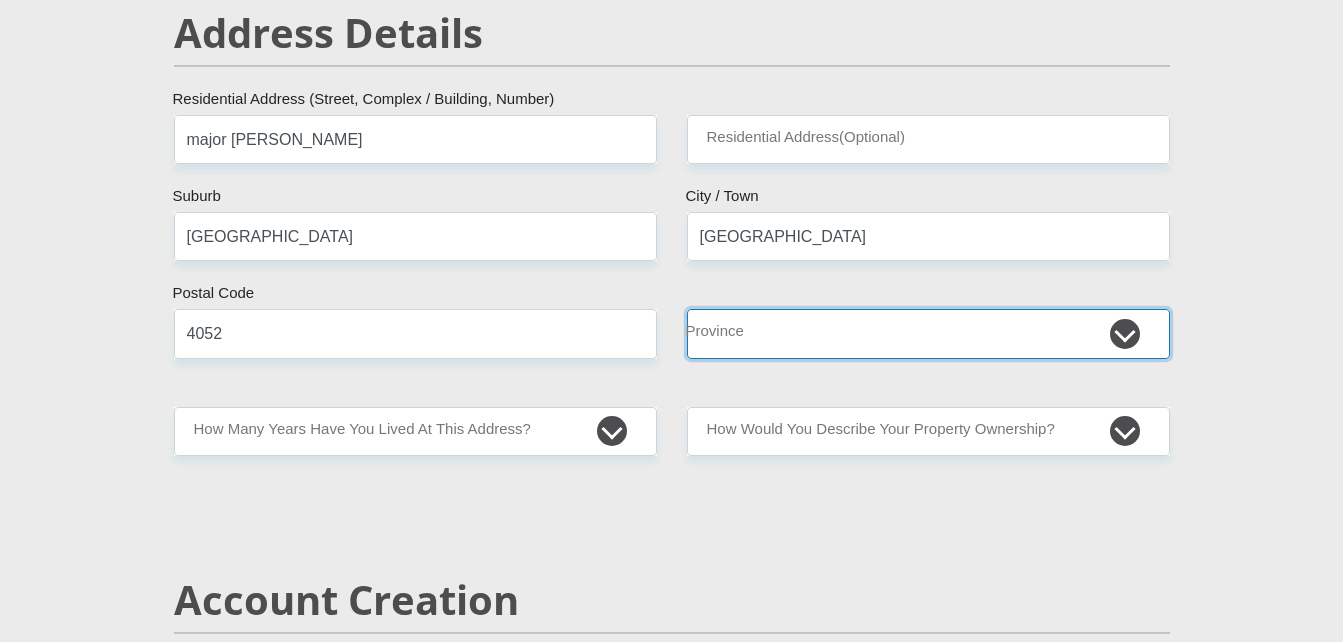 click on "Eastern Cape
Free State
[GEOGRAPHIC_DATA]
[GEOGRAPHIC_DATA][DATE]
[GEOGRAPHIC_DATA]
[GEOGRAPHIC_DATA]
[GEOGRAPHIC_DATA]
[GEOGRAPHIC_DATA]" at bounding box center (928, 333) 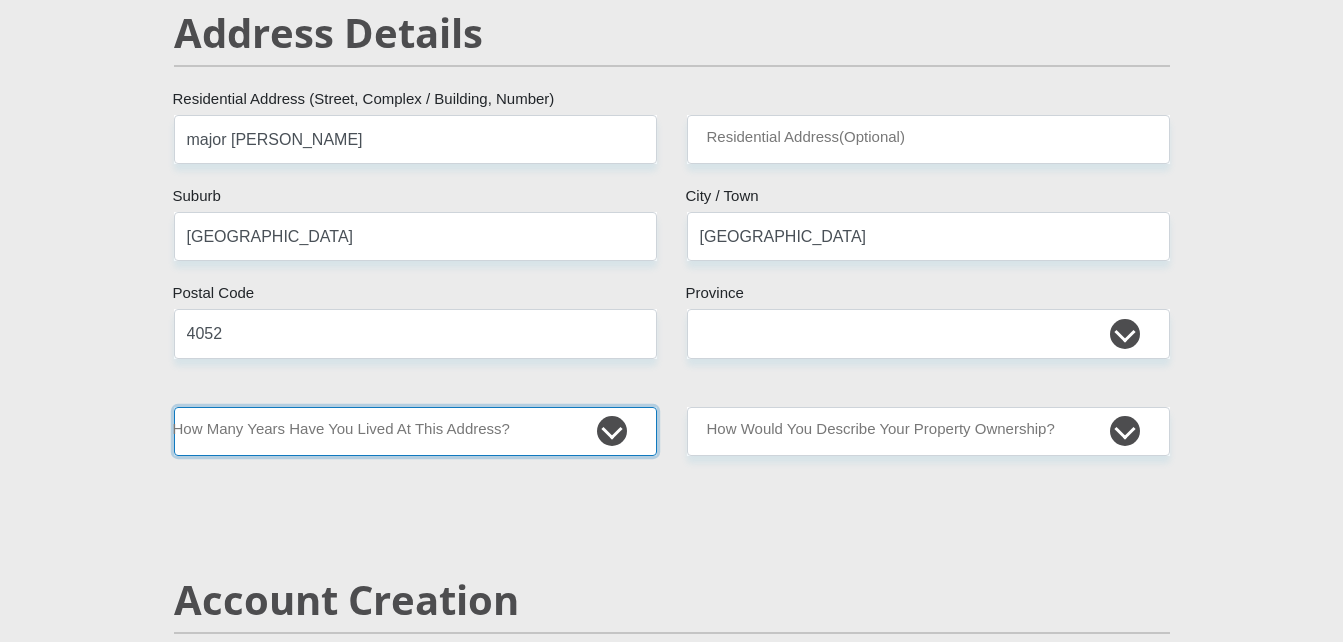 click on "less than 1 year
1-3 years
3-5 years
5+ years" at bounding box center [415, 431] 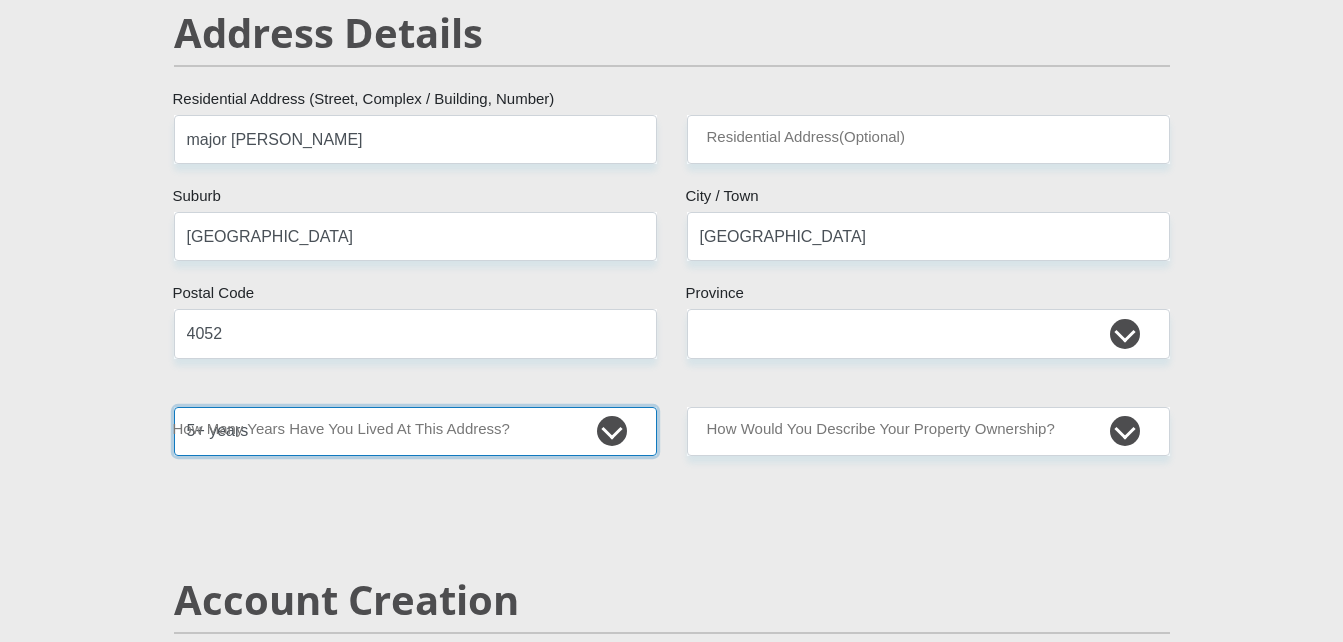 click on "less than 1 year
1-3 years
3-5 years
5+ years" at bounding box center (415, 431) 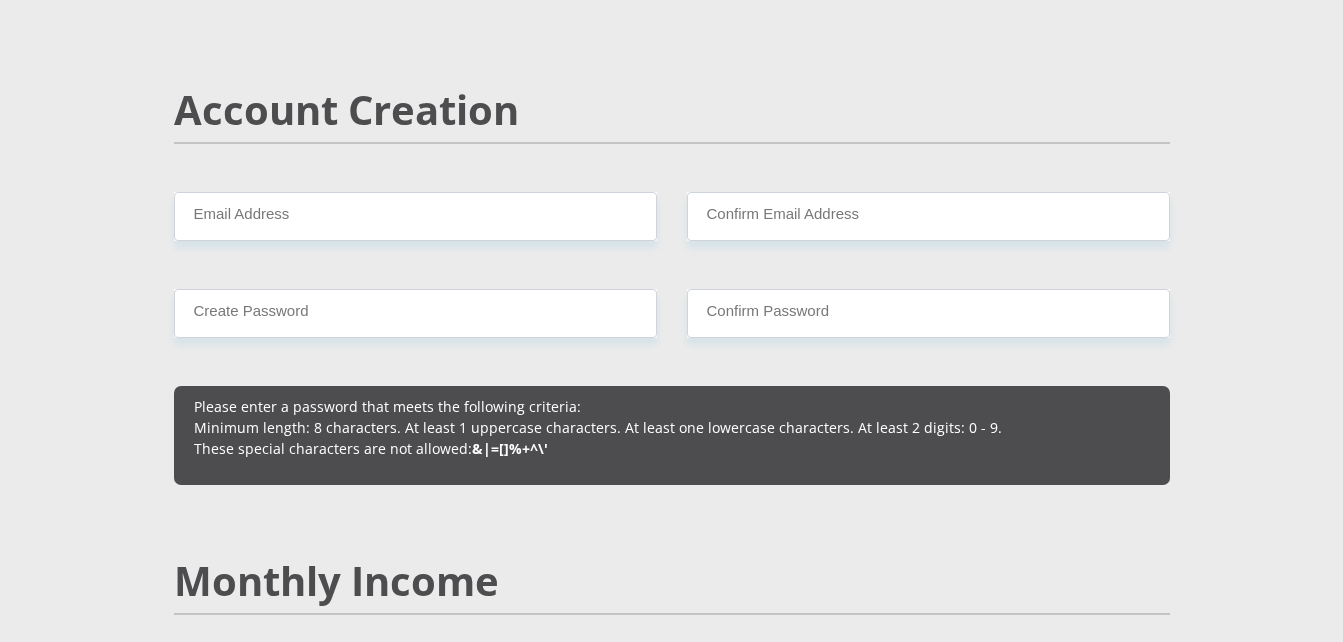 scroll, scrollTop: 1415, scrollLeft: 0, axis: vertical 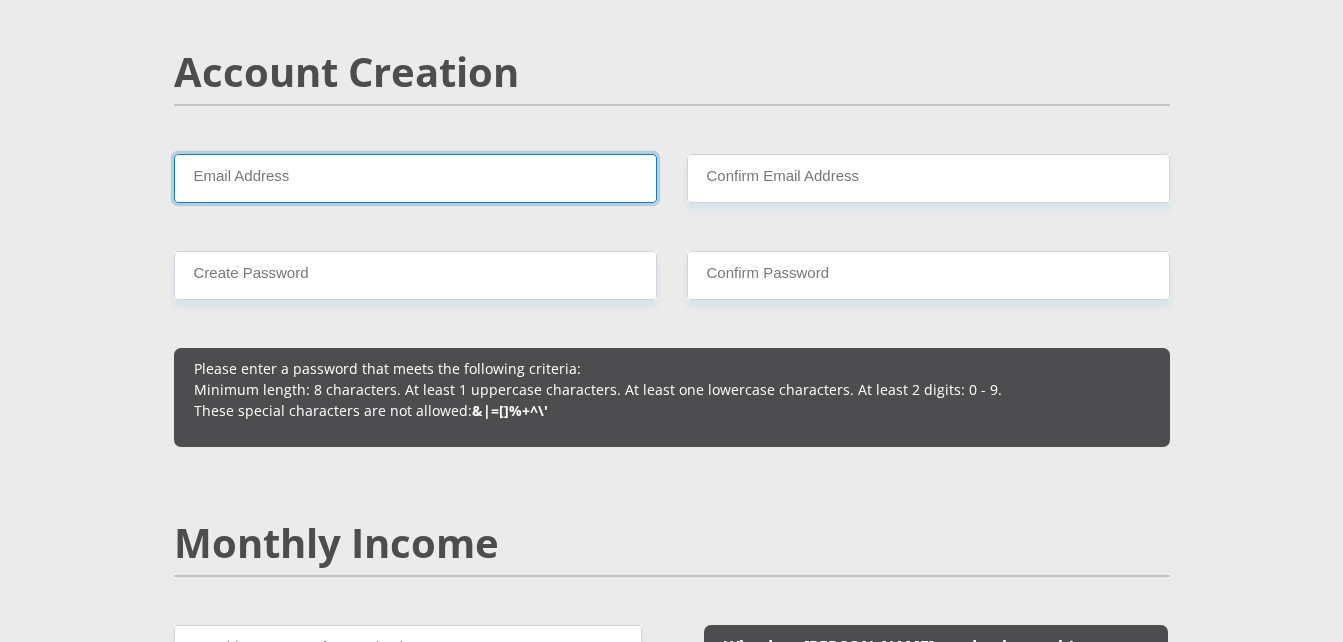 click on "Email Address" at bounding box center [415, 178] 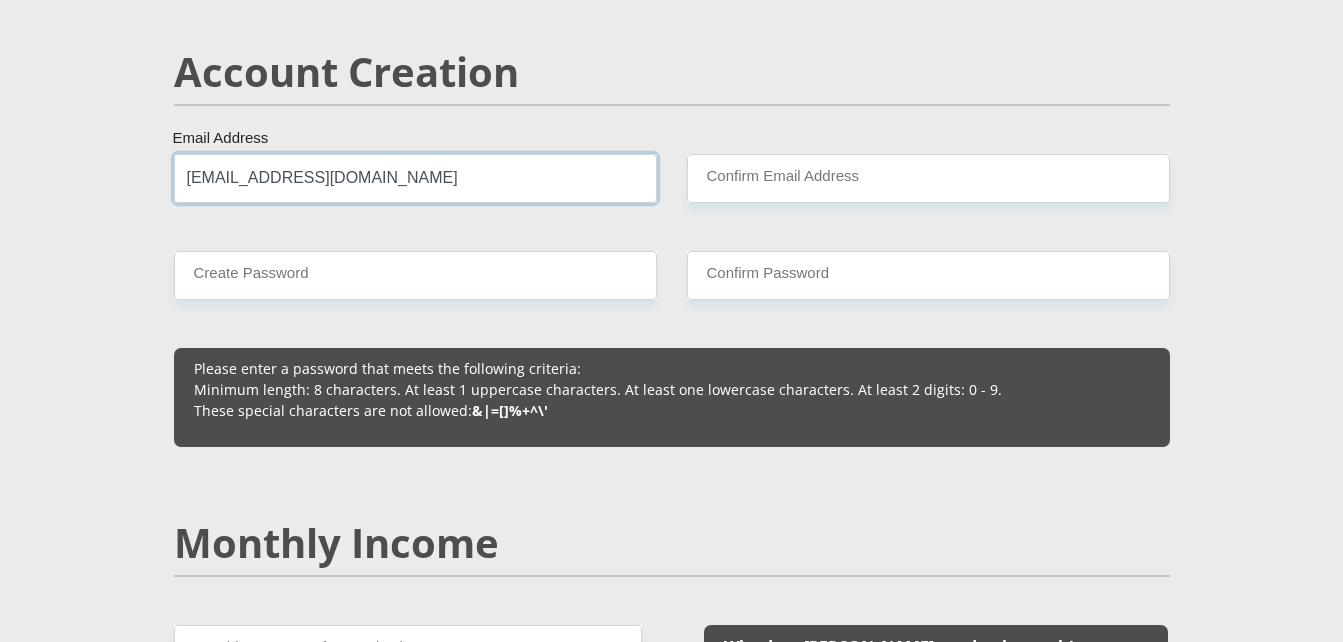 type on "[EMAIL_ADDRESS][DOMAIN_NAME]" 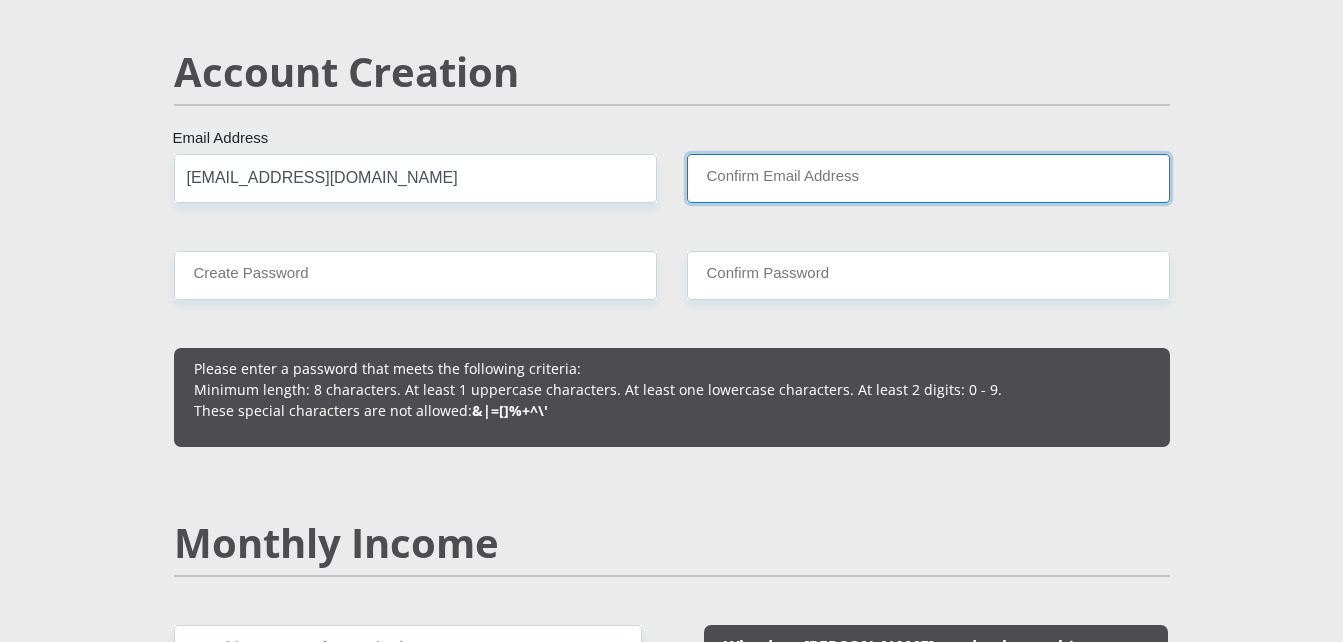 click on "Confirm Email Address" at bounding box center (928, 178) 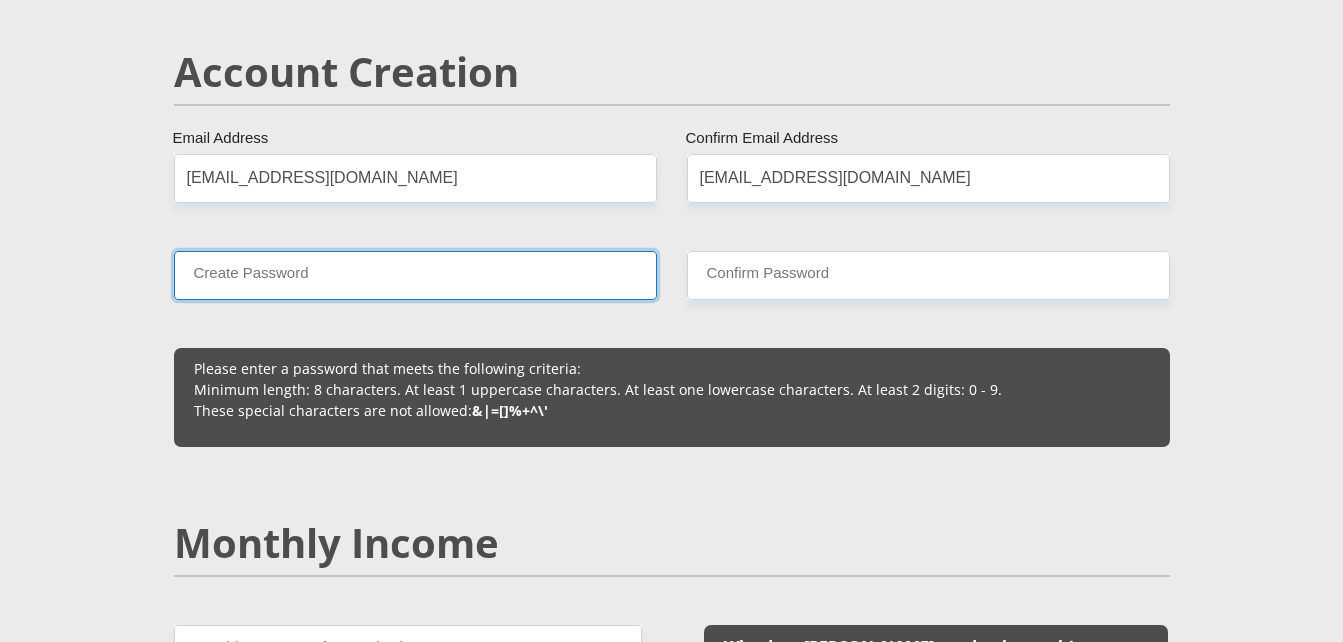click on "Create Password" at bounding box center (415, 275) 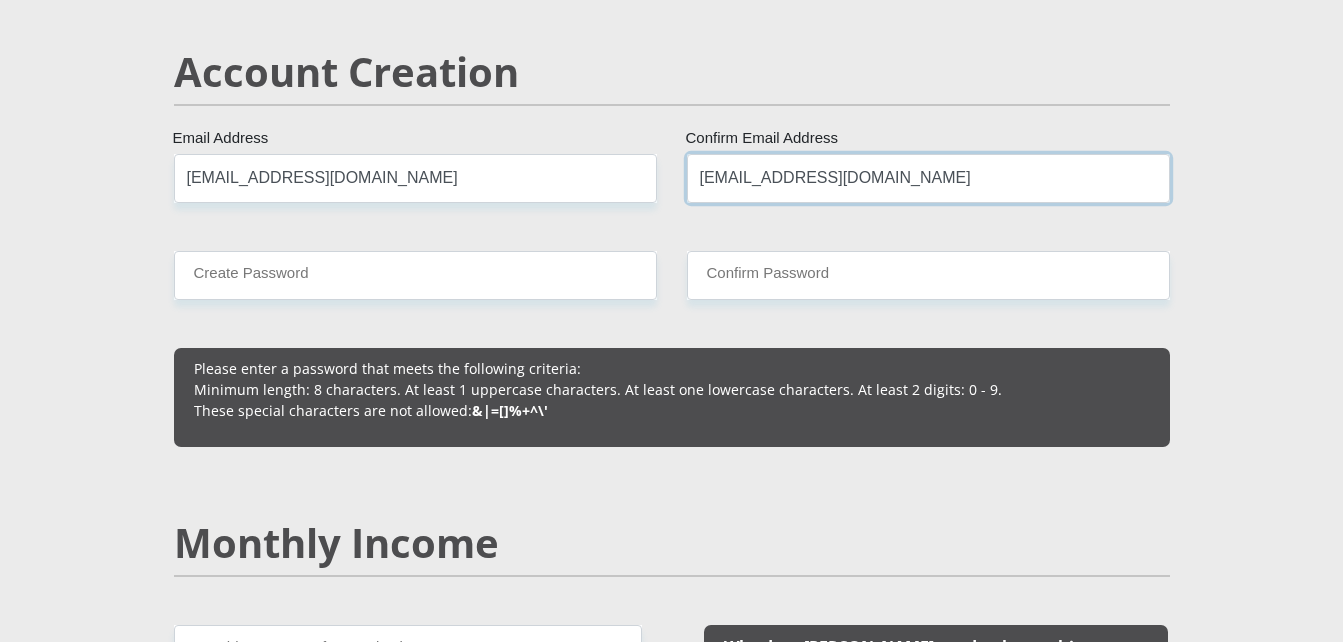 click on "[EMAIL_ADDRESS][DOMAIN_NAME]" at bounding box center (928, 178) 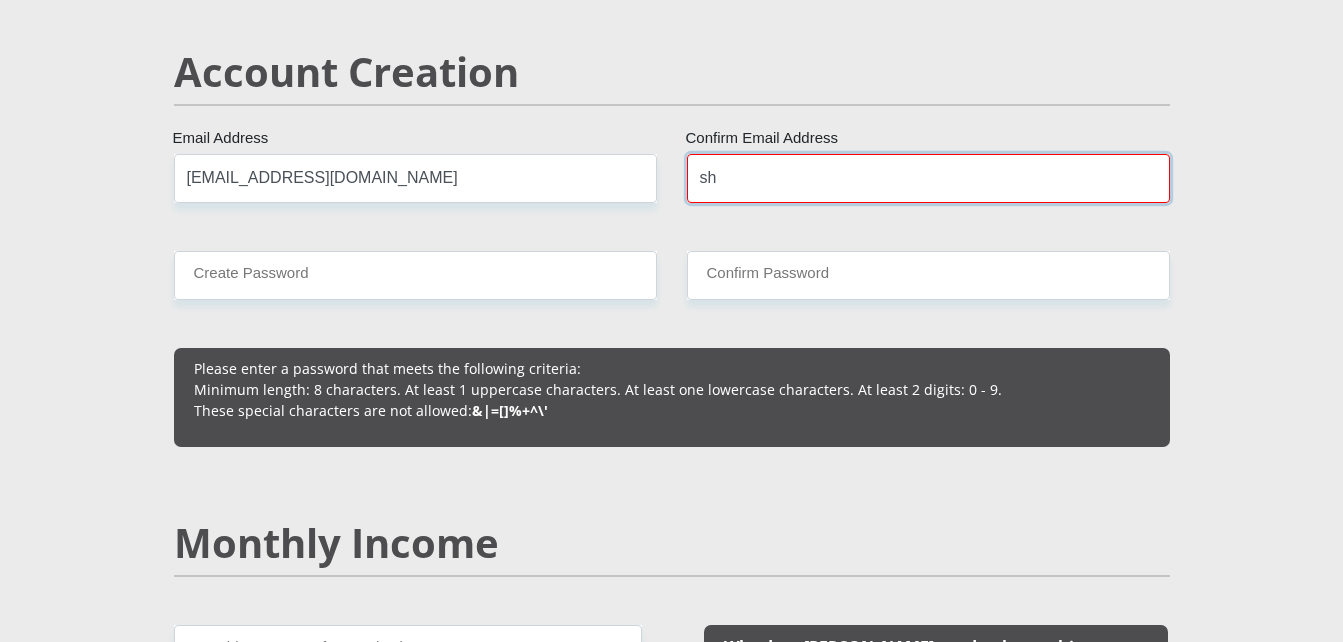 type on "s" 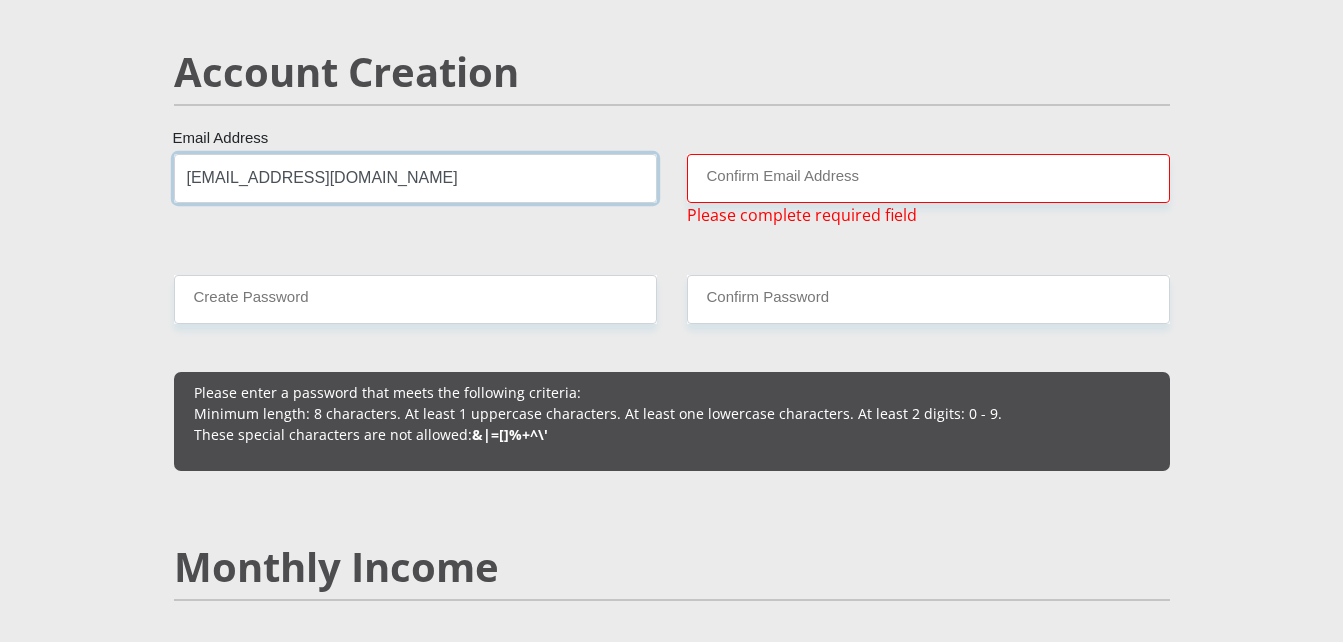 click on "[EMAIL_ADDRESS][DOMAIN_NAME]" at bounding box center [415, 178] 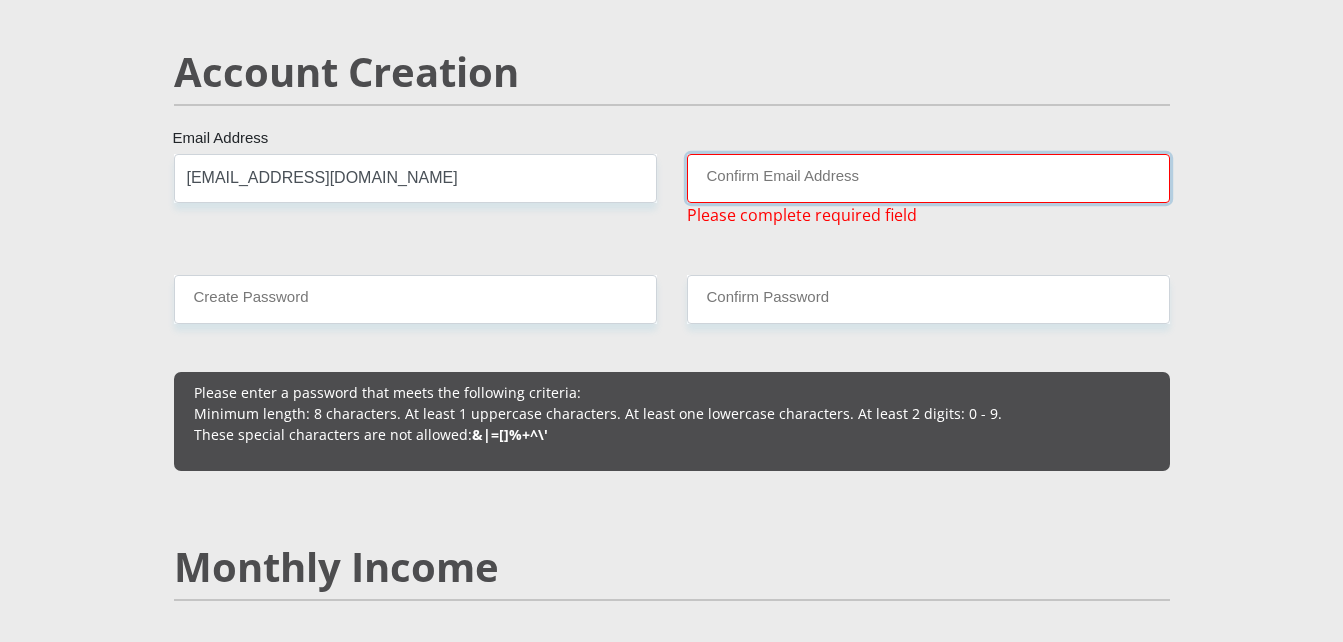 click on "Confirm Email Address" at bounding box center (928, 178) 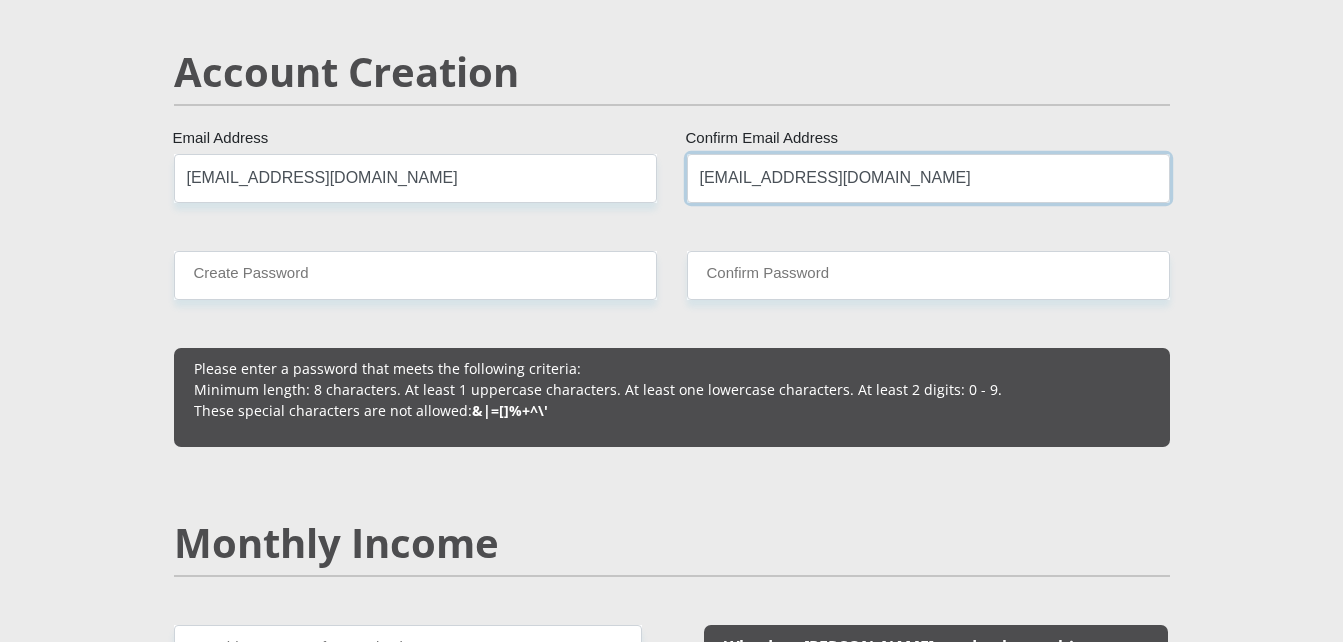 type on "[EMAIL_ADDRESS][DOMAIN_NAME]" 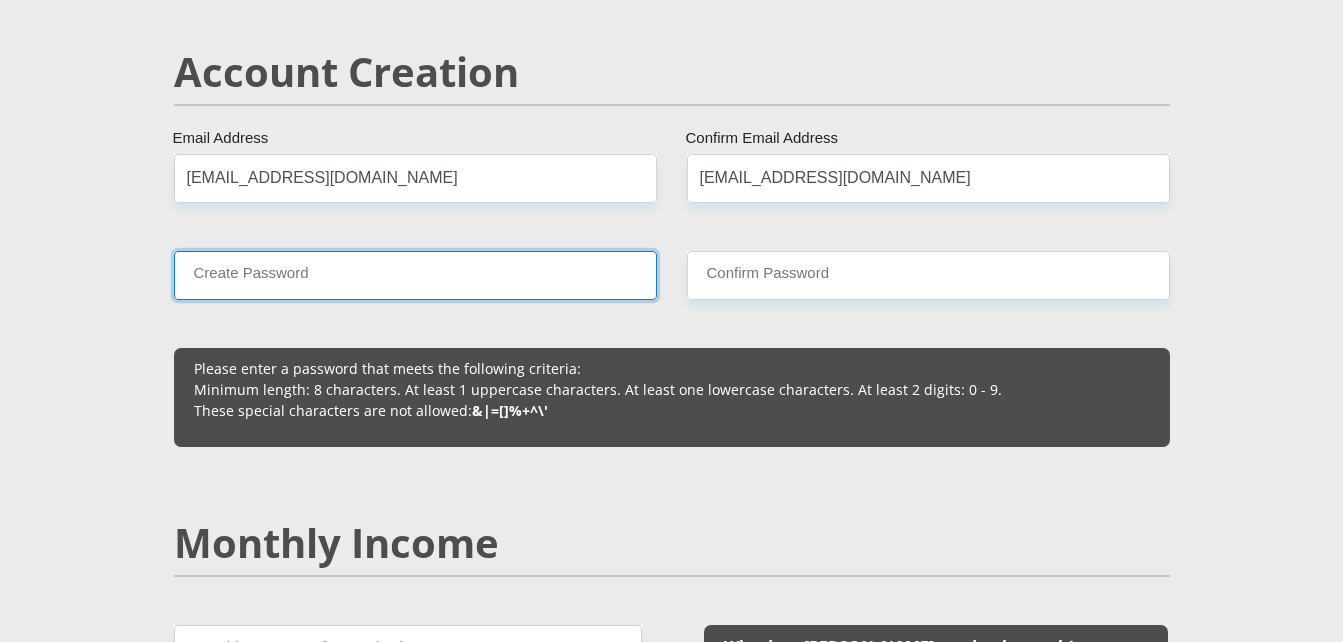 click on "Create Password" at bounding box center (415, 275) 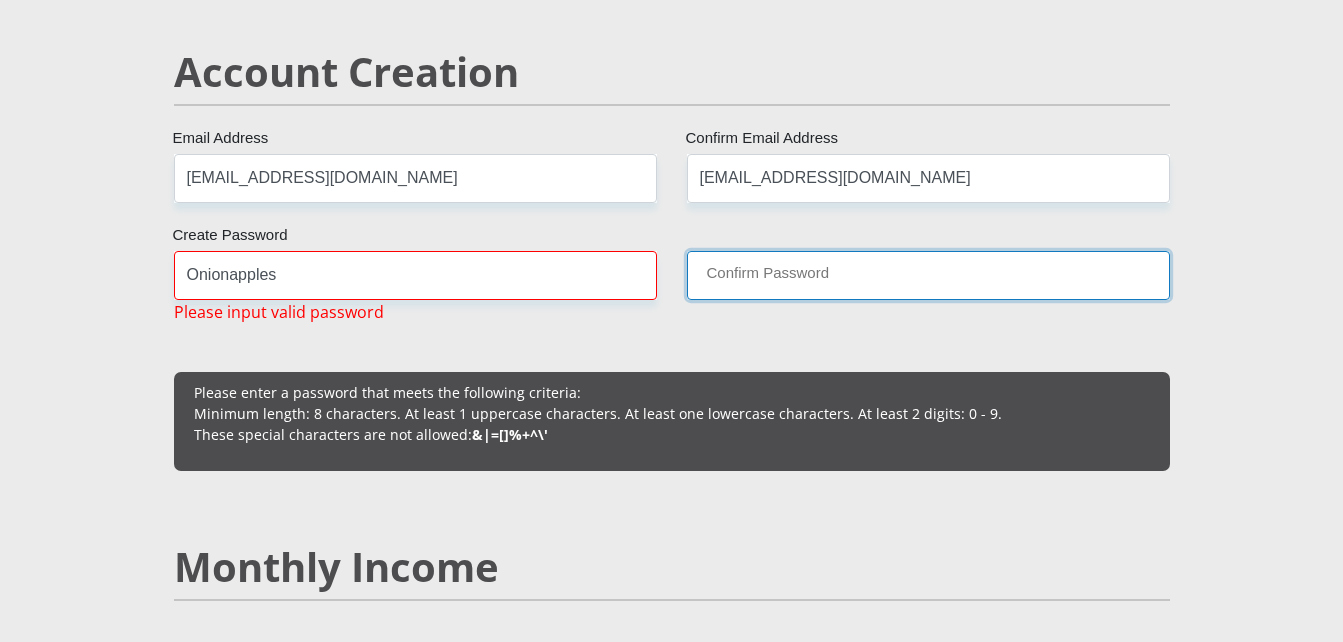 click on "Confirm Password" at bounding box center (928, 275) 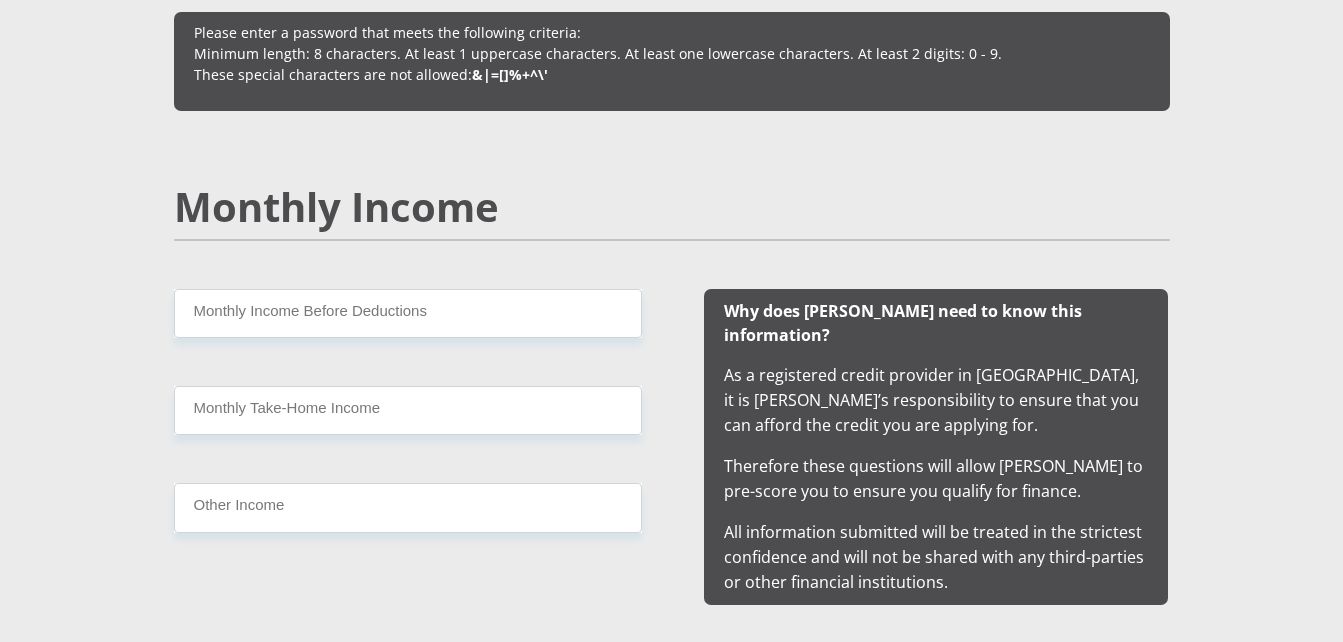 scroll, scrollTop: 1404, scrollLeft: 0, axis: vertical 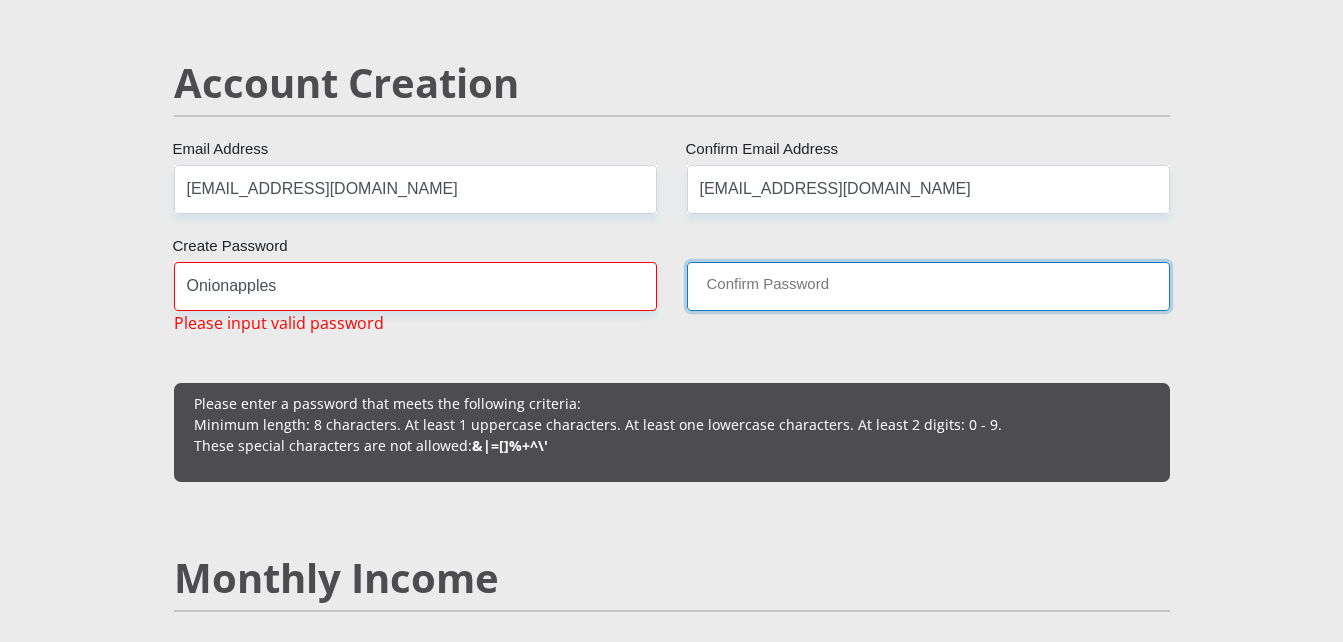 click on "Confirm Password" at bounding box center [928, 286] 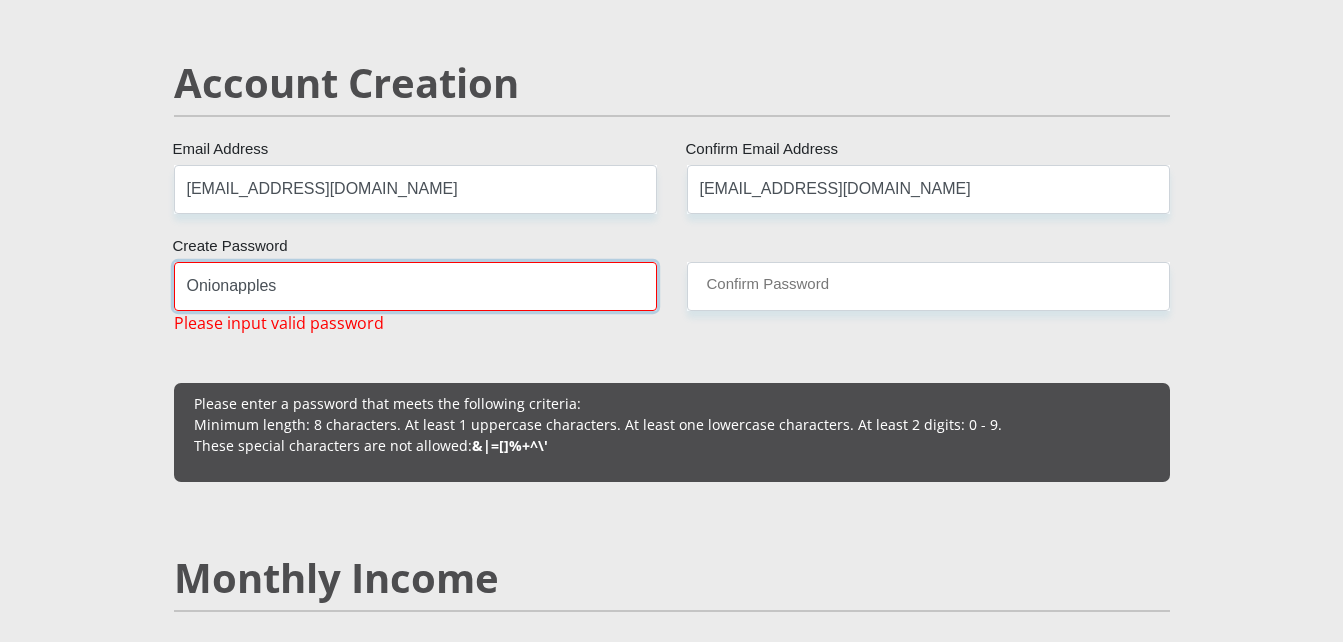 click on "Onionapples" at bounding box center (415, 286) 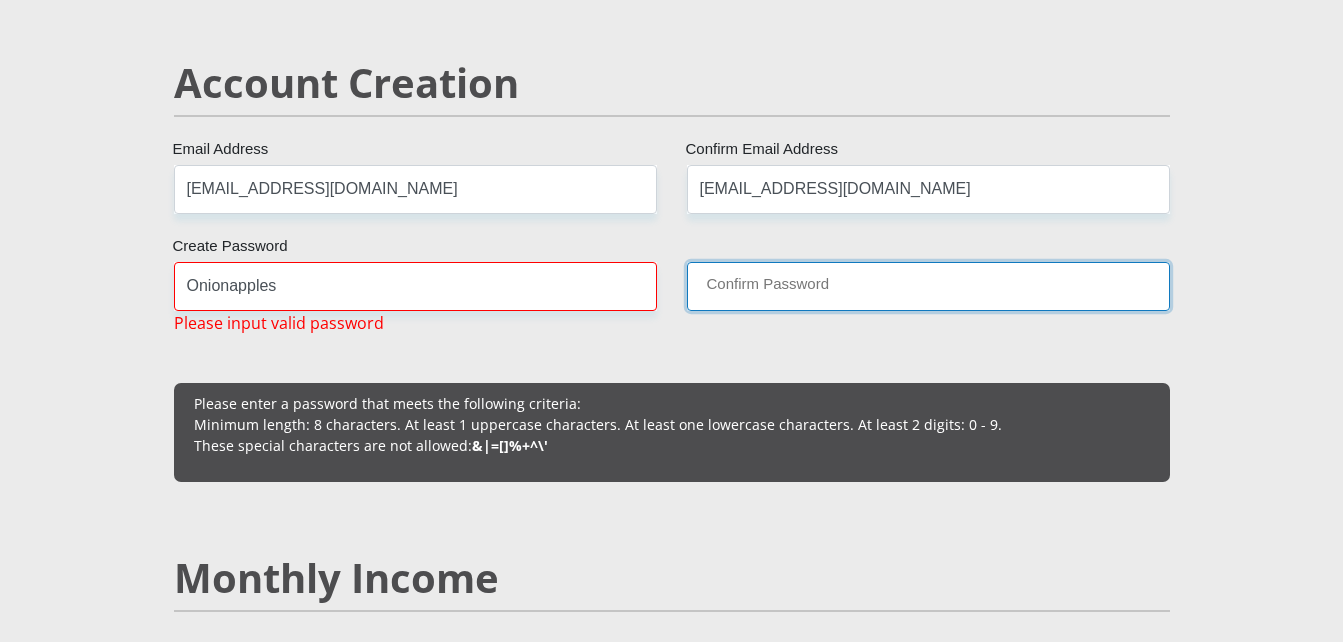 click on "Confirm Password" at bounding box center [928, 286] 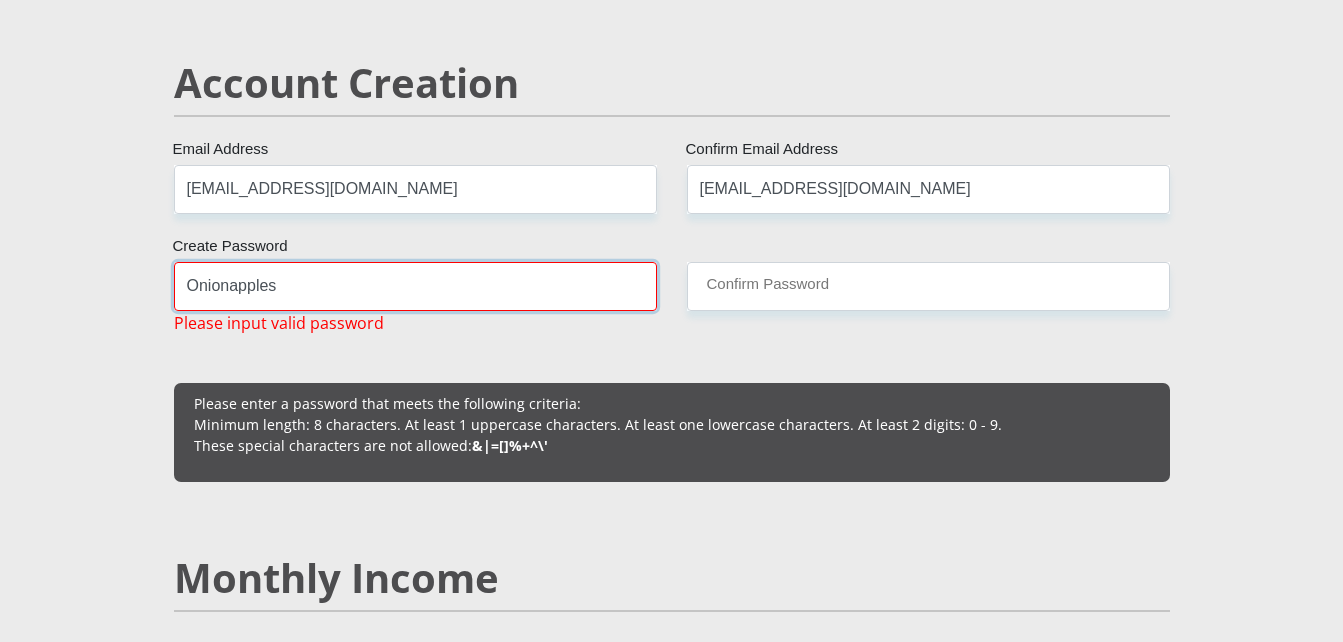 click on "Onionapples" at bounding box center (415, 286) 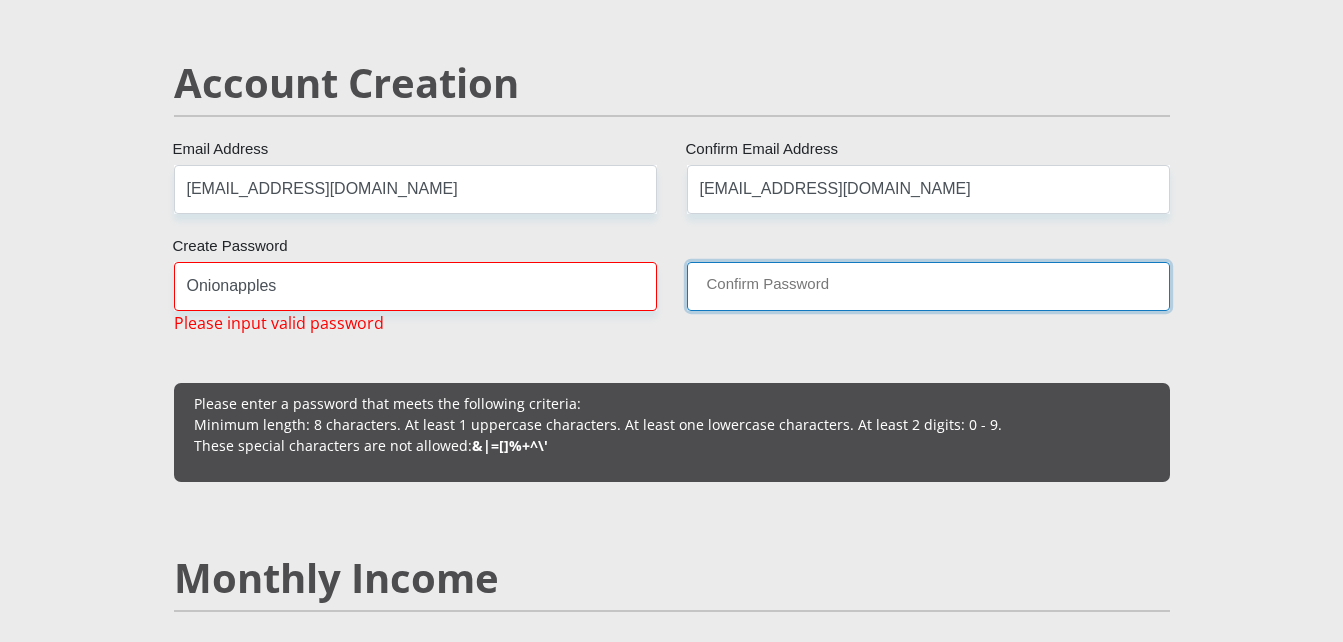 click on "Confirm Password" at bounding box center [928, 286] 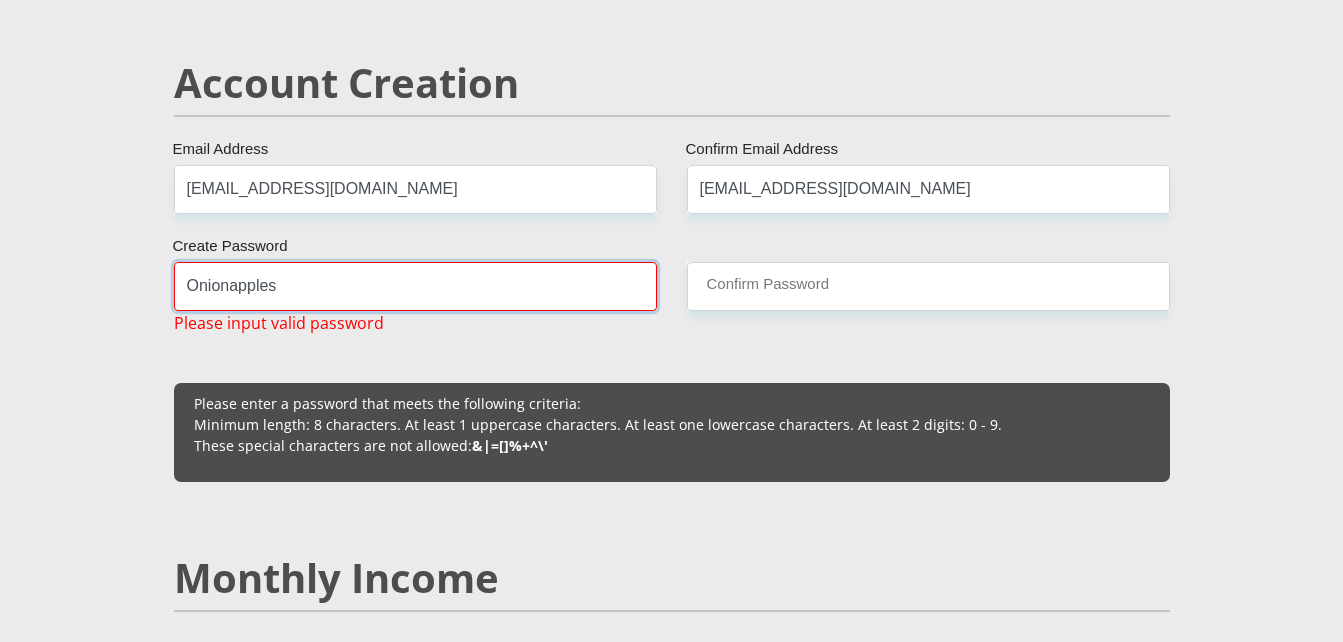 click on "Onionapples" at bounding box center (415, 286) 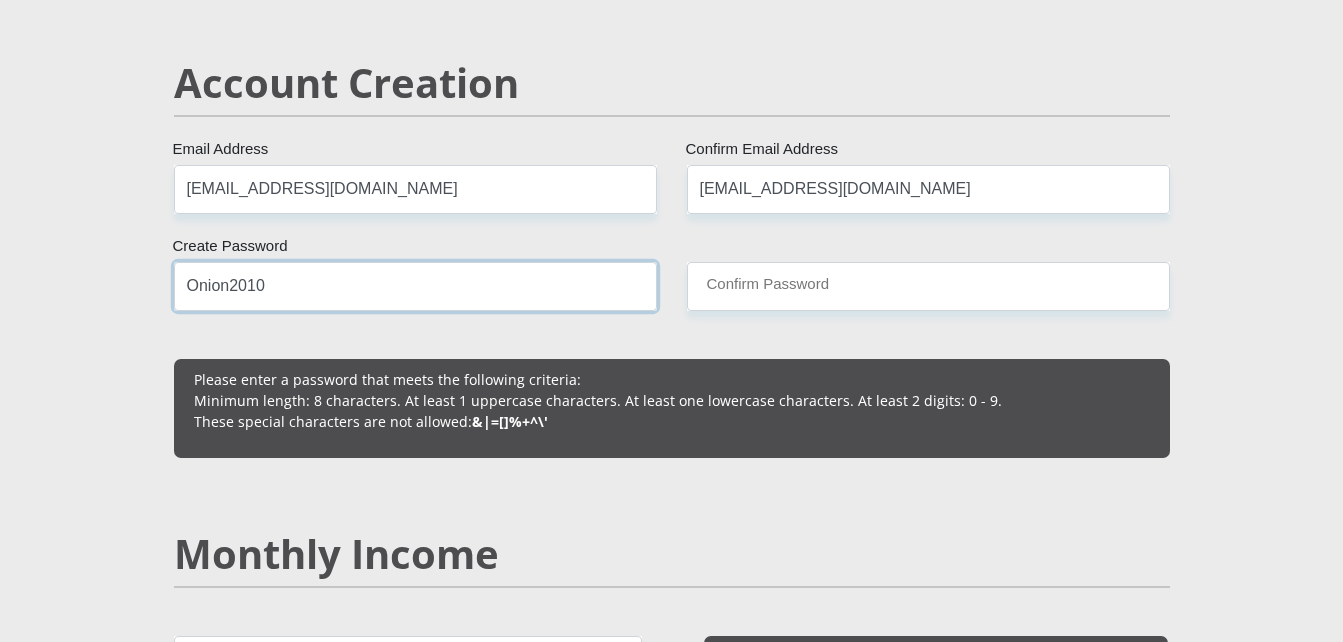 type on "Onion2010" 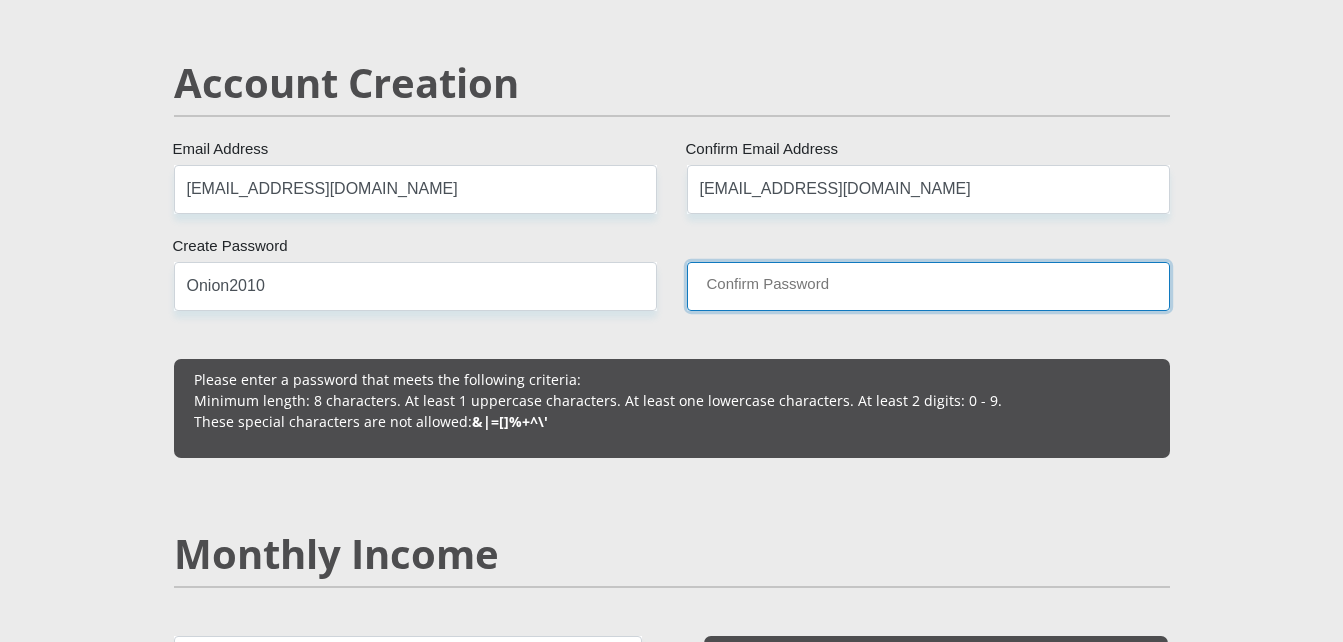 click on "Confirm Password" at bounding box center [928, 286] 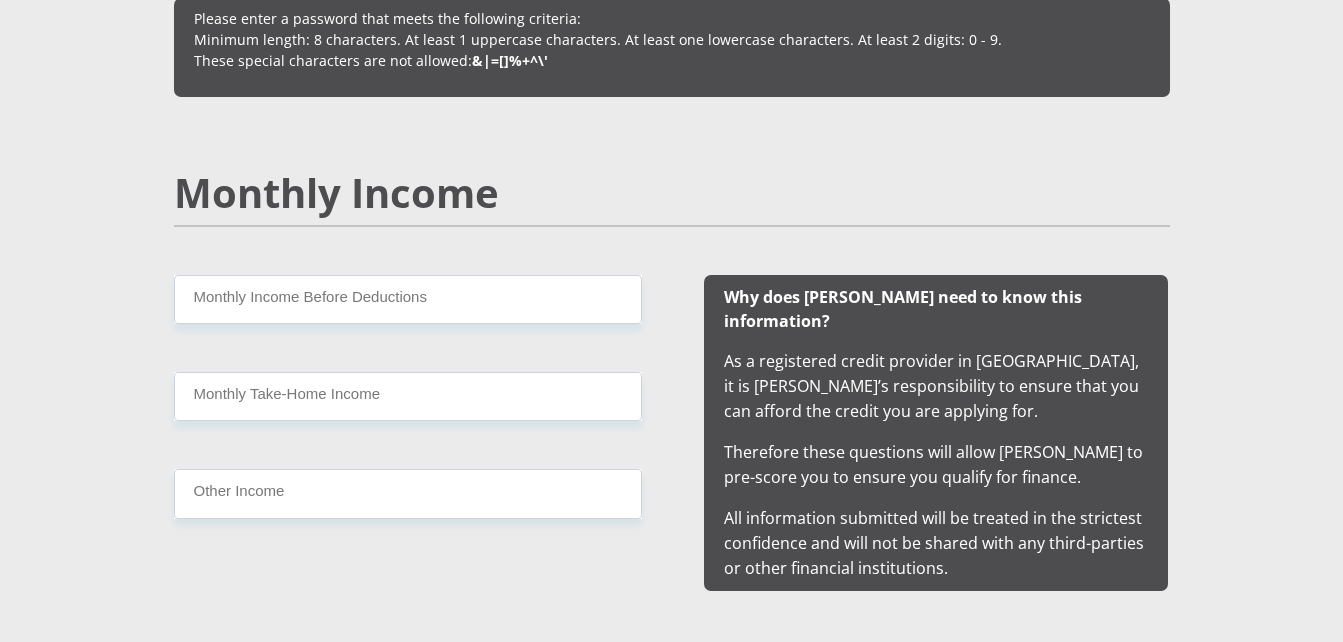 scroll, scrollTop: 1768, scrollLeft: 0, axis: vertical 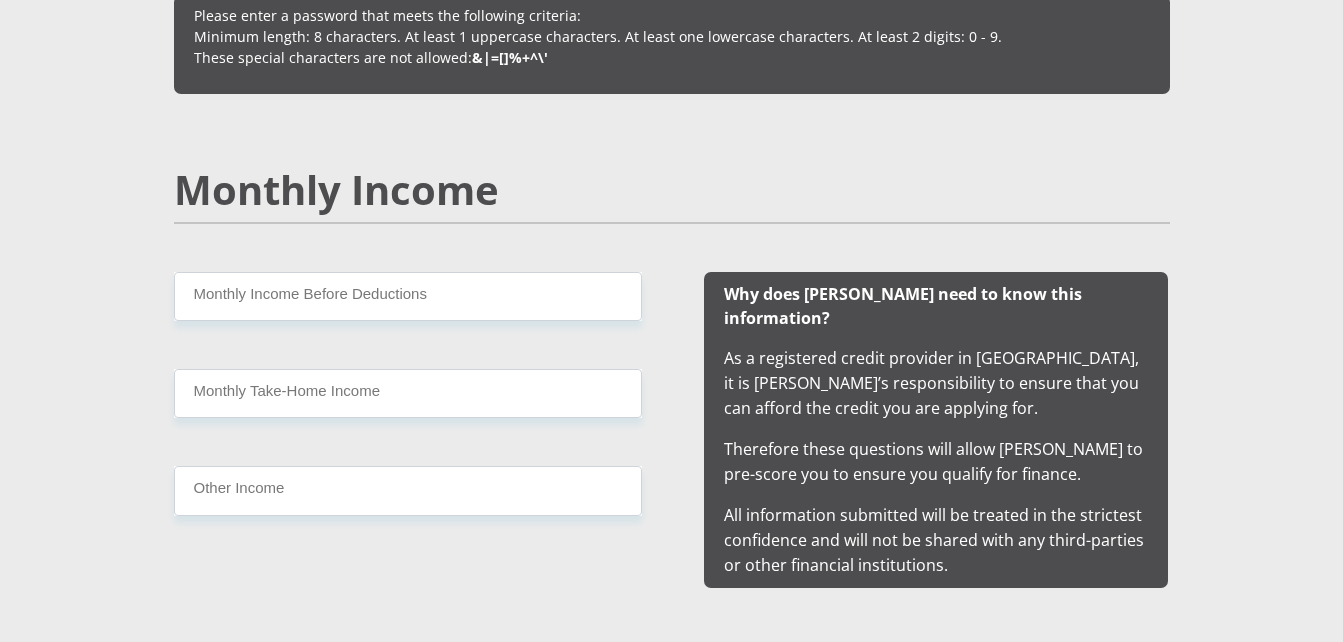type on "Onion2010" 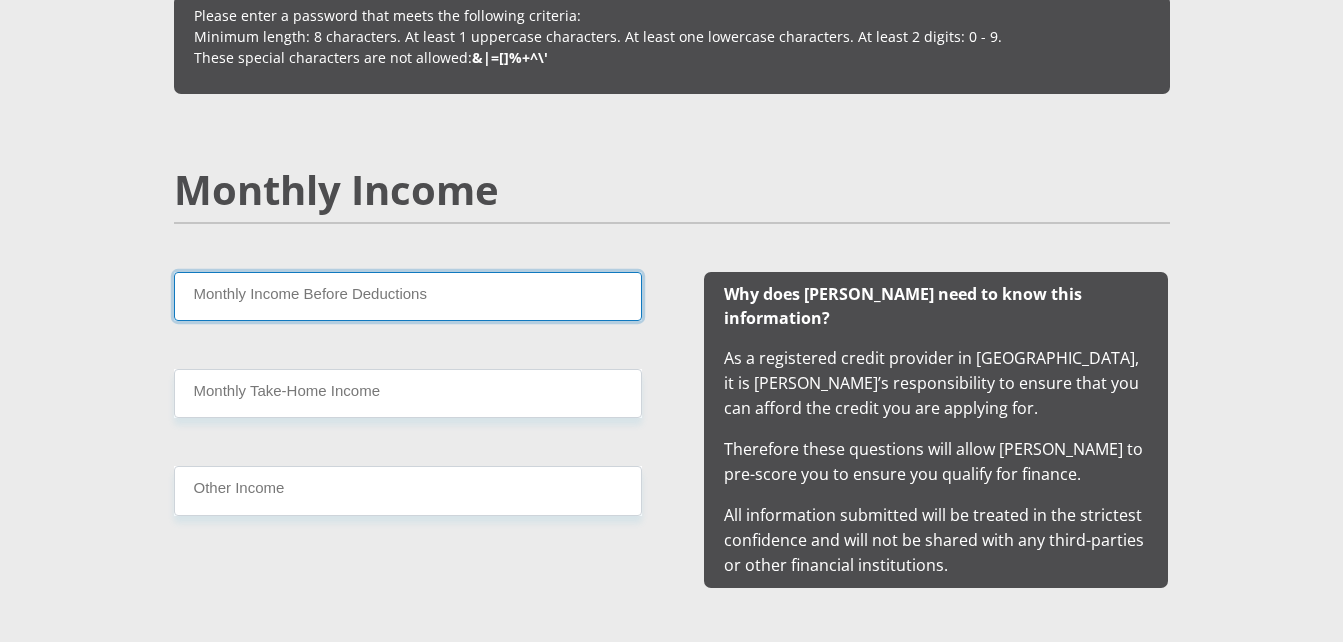 click on "Monthly Income Before Deductions" at bounding box center [408, 296] 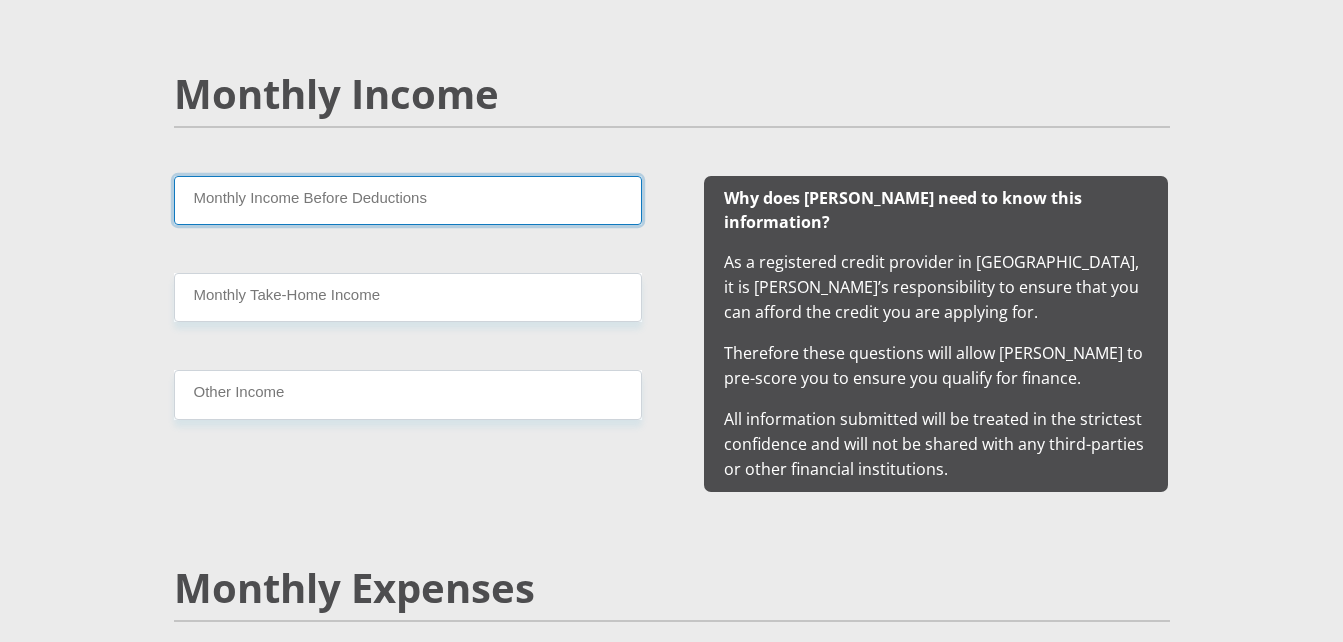 scroll, scrollTop: 1861, scrollLeft: 0, axis: vertical 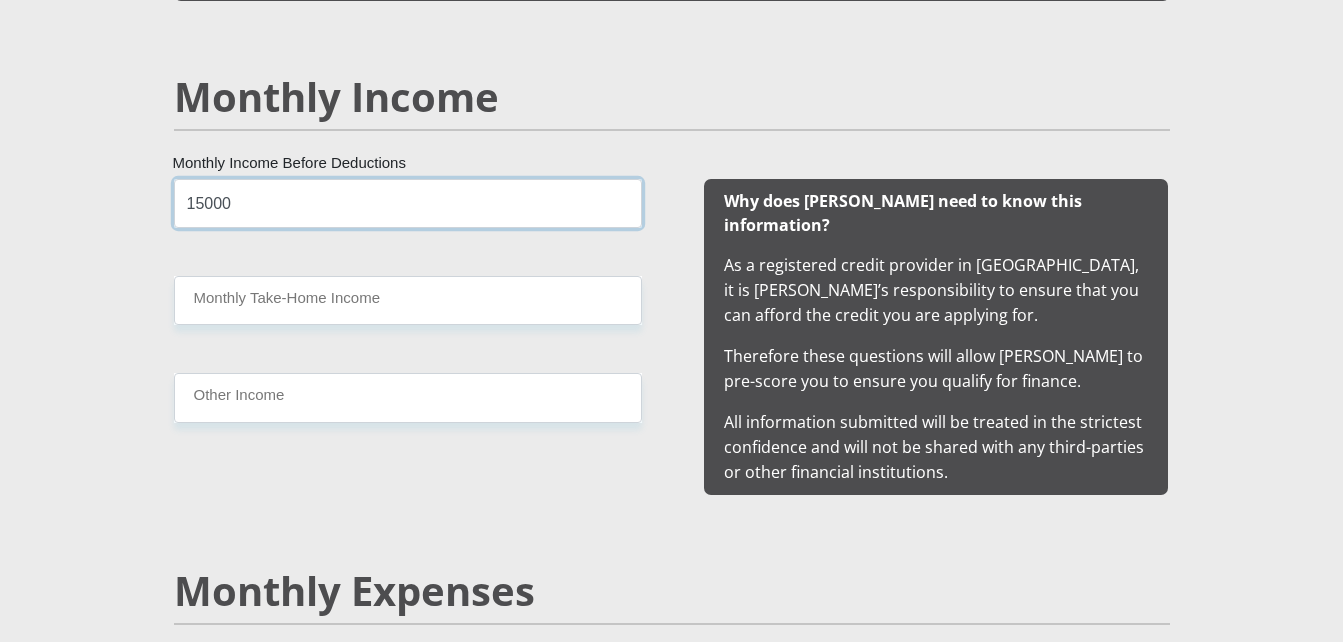 type on "15000" 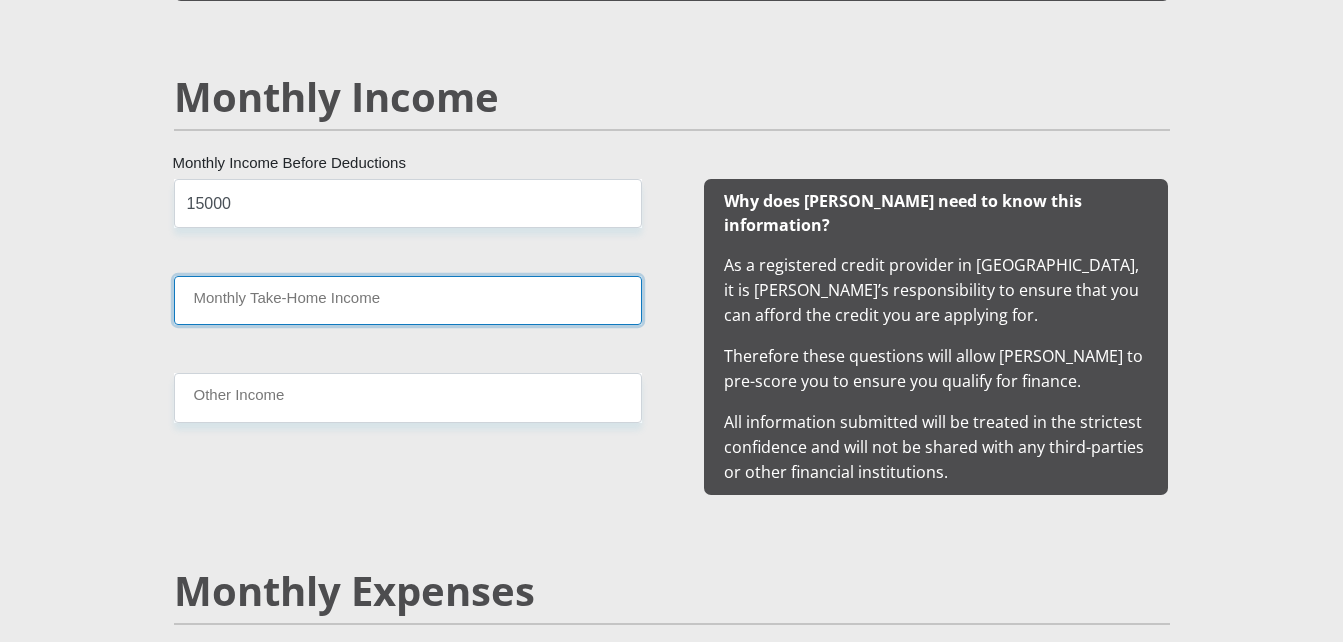 click on "Monthly Take-Home Income" at bounding box center [408, 300] 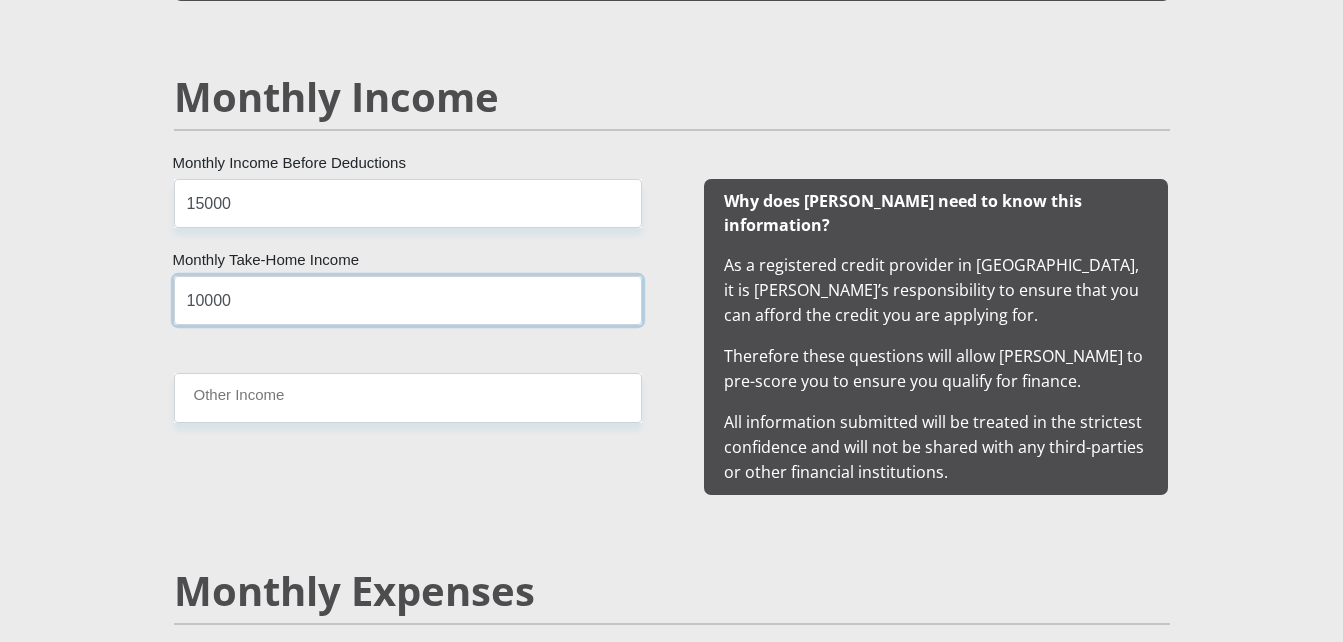 type on "10000" 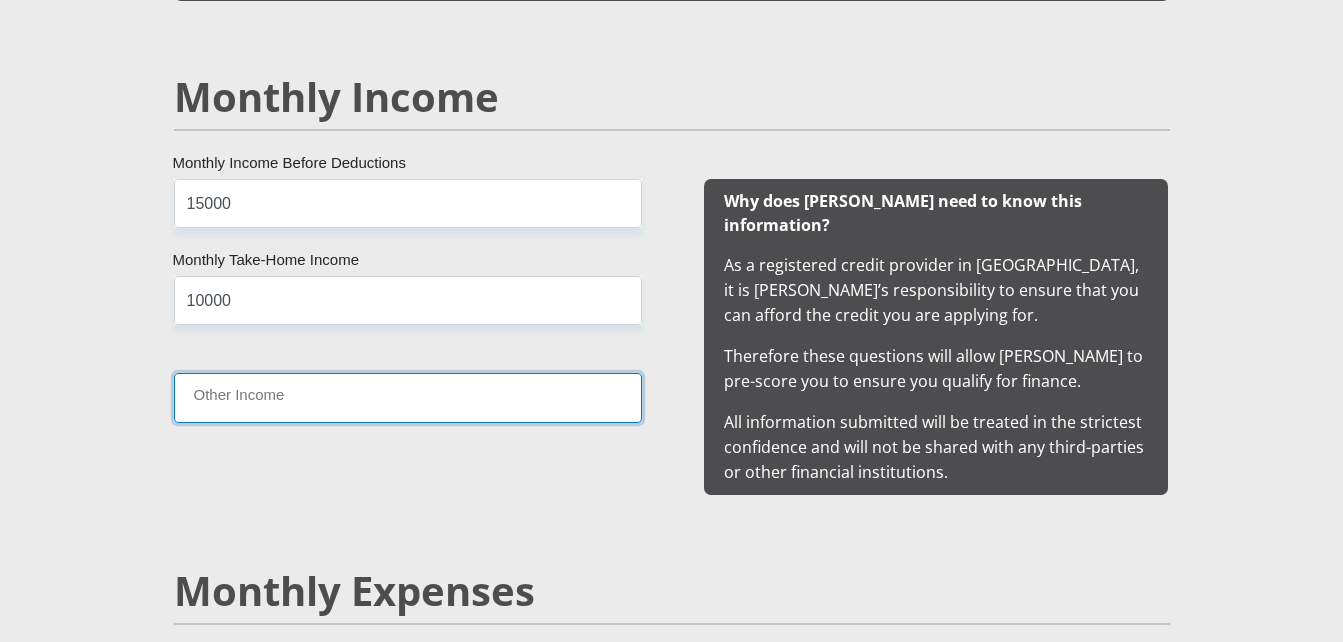 click on "Other Income" at bounding box center (408, 397) 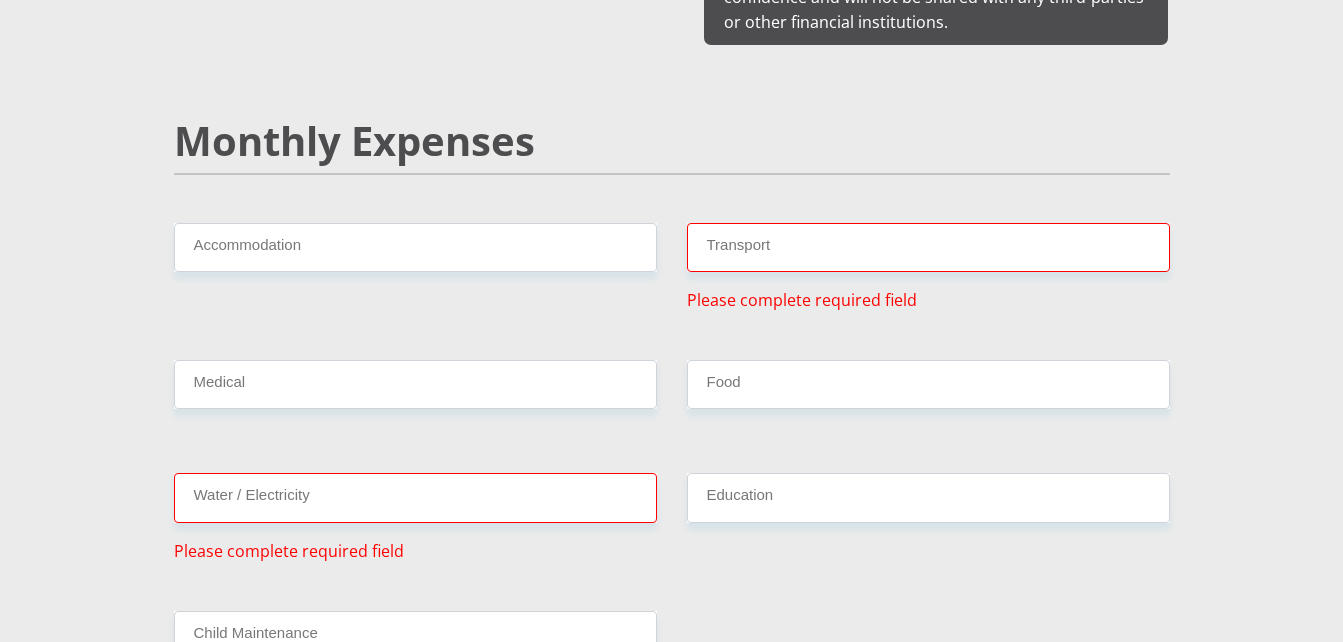 scroll, scrollTop: 2312, scrollLeft: 0, axis: vertical 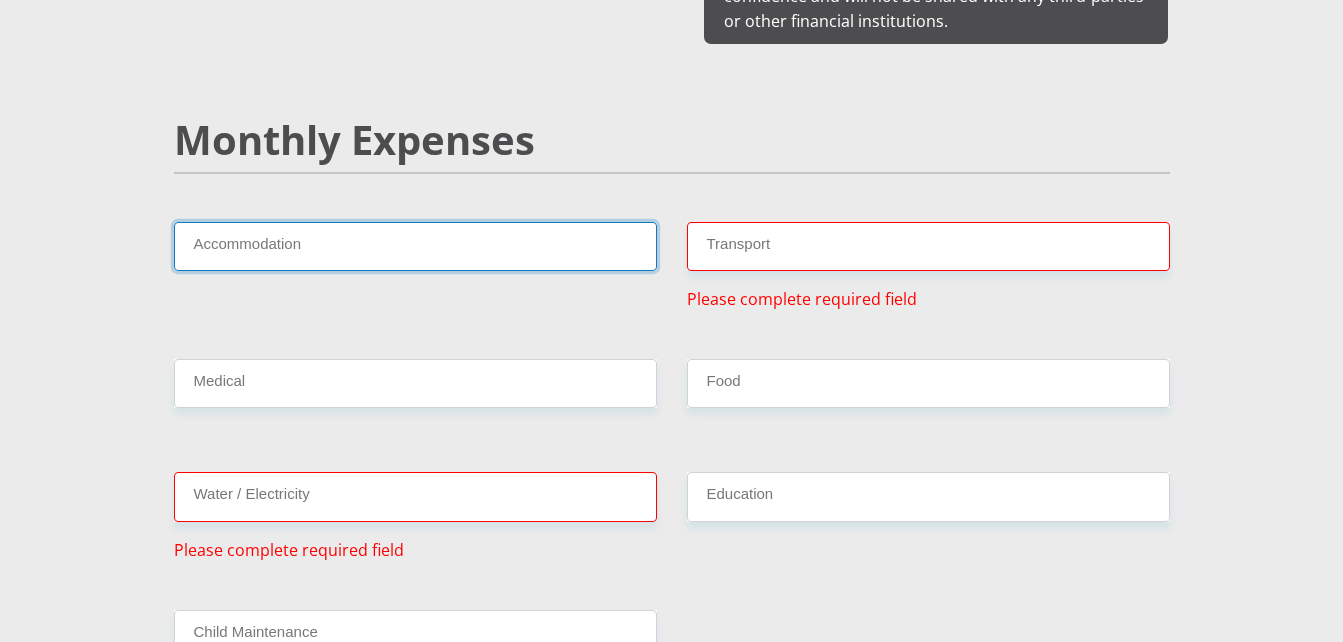 click on "Accommodation" at bounding box center [415, 246] 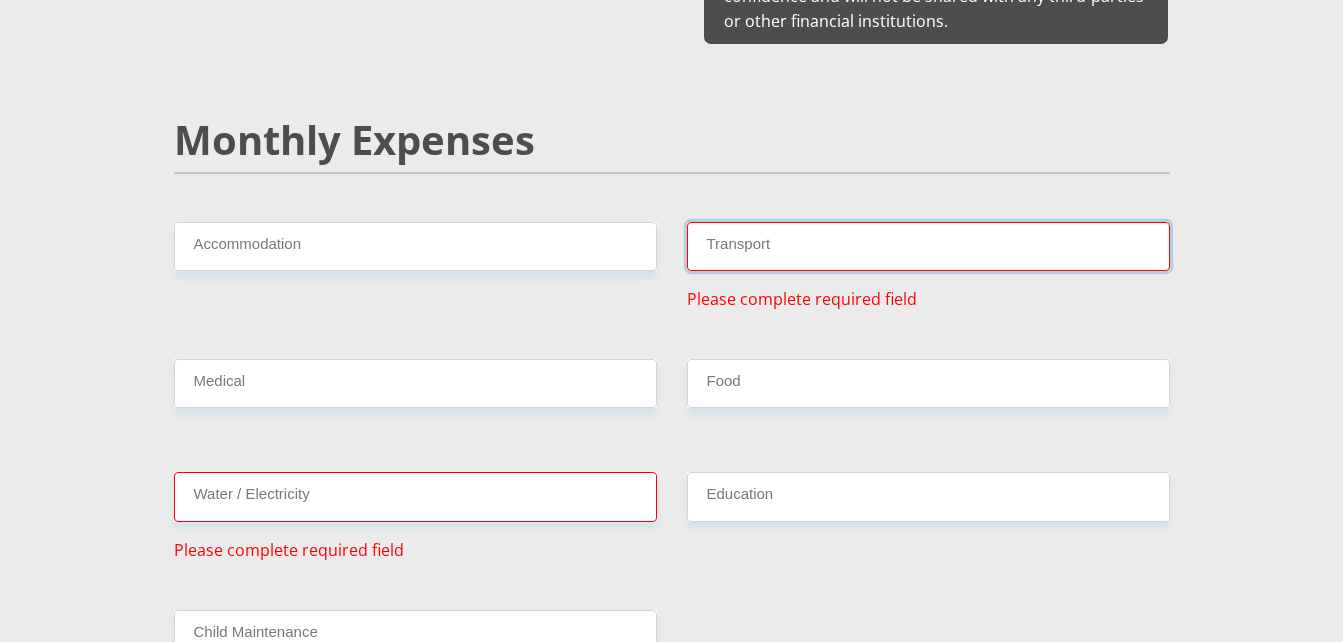 click on "Transport" at bounding box center (928, 246) 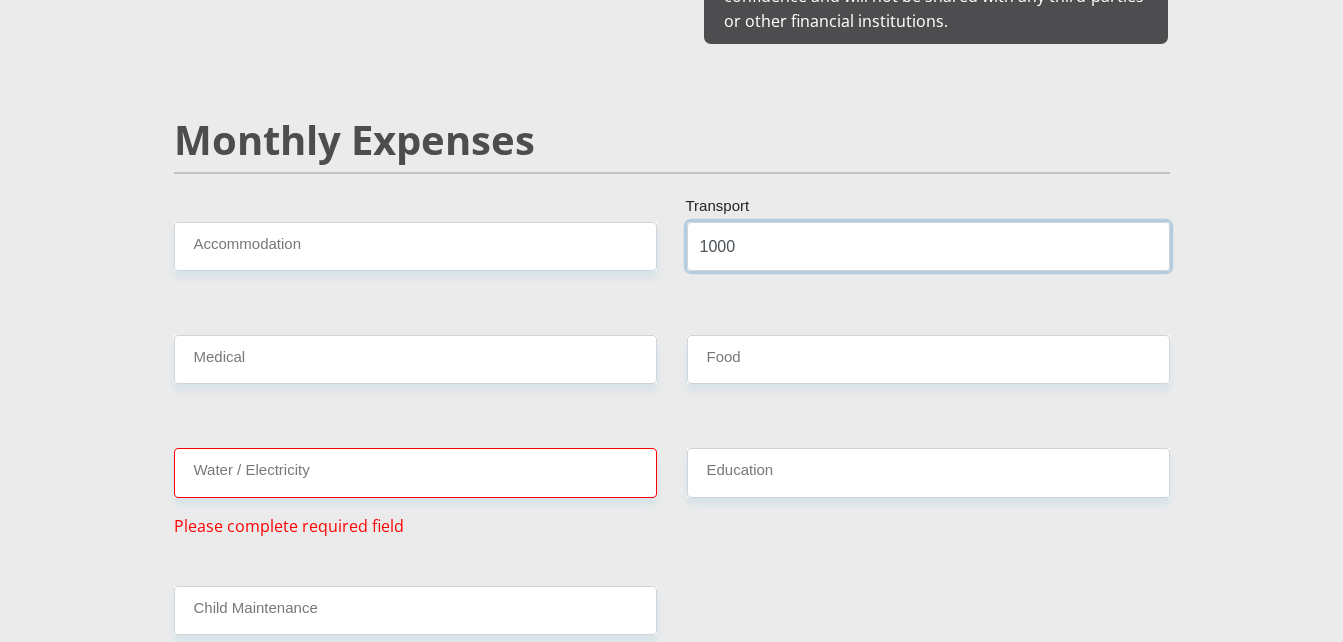 type on "1000" 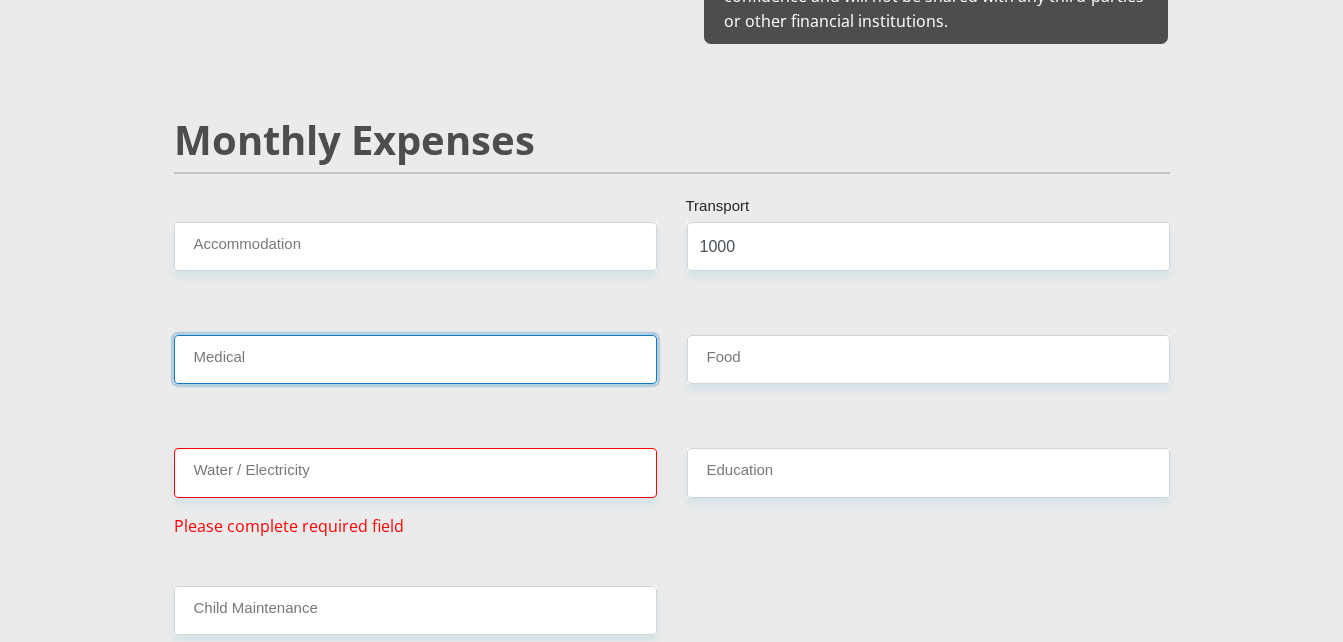 click on "Medical" at bounding box center (415, 359) 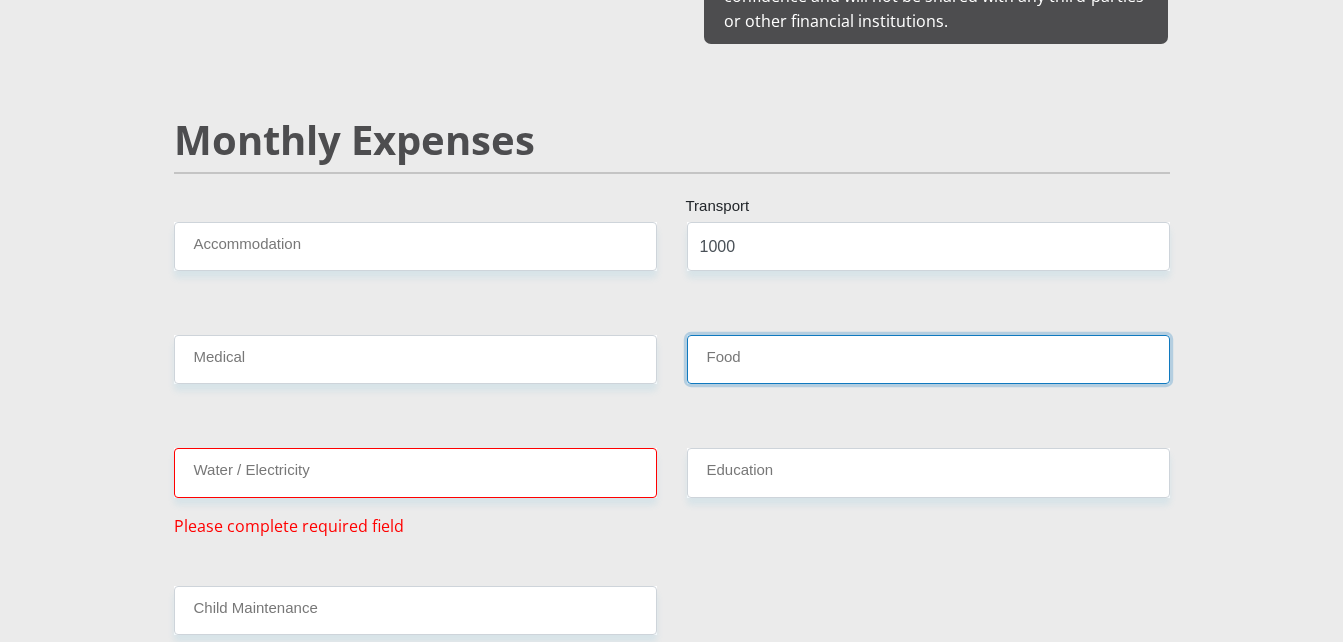 click on "Food" at bounding box center [928, 359] 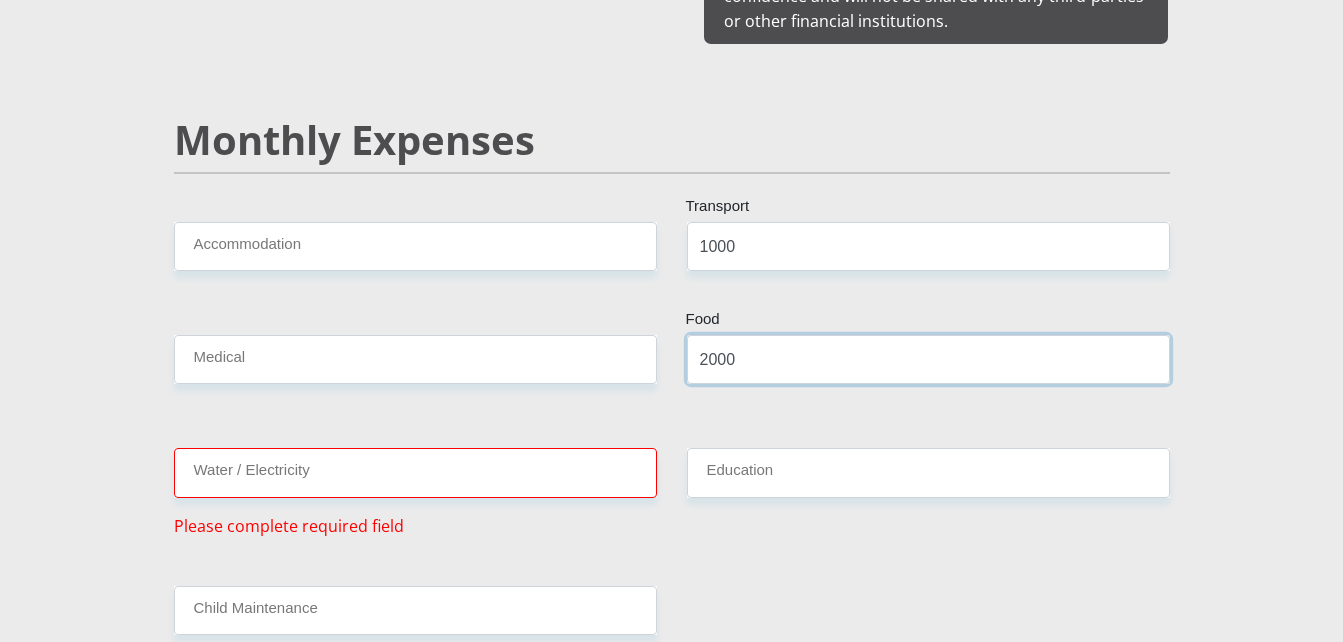 type on "2000" 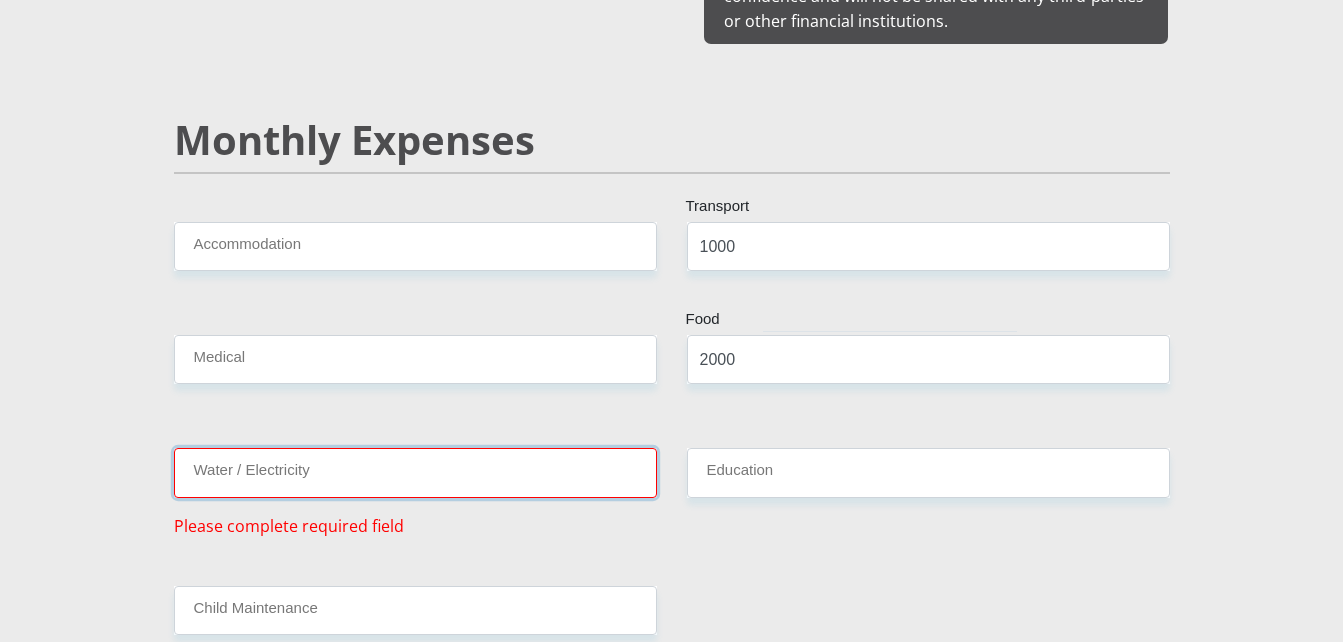 click on "Water / Electricity" at bounding box center [415, 472] 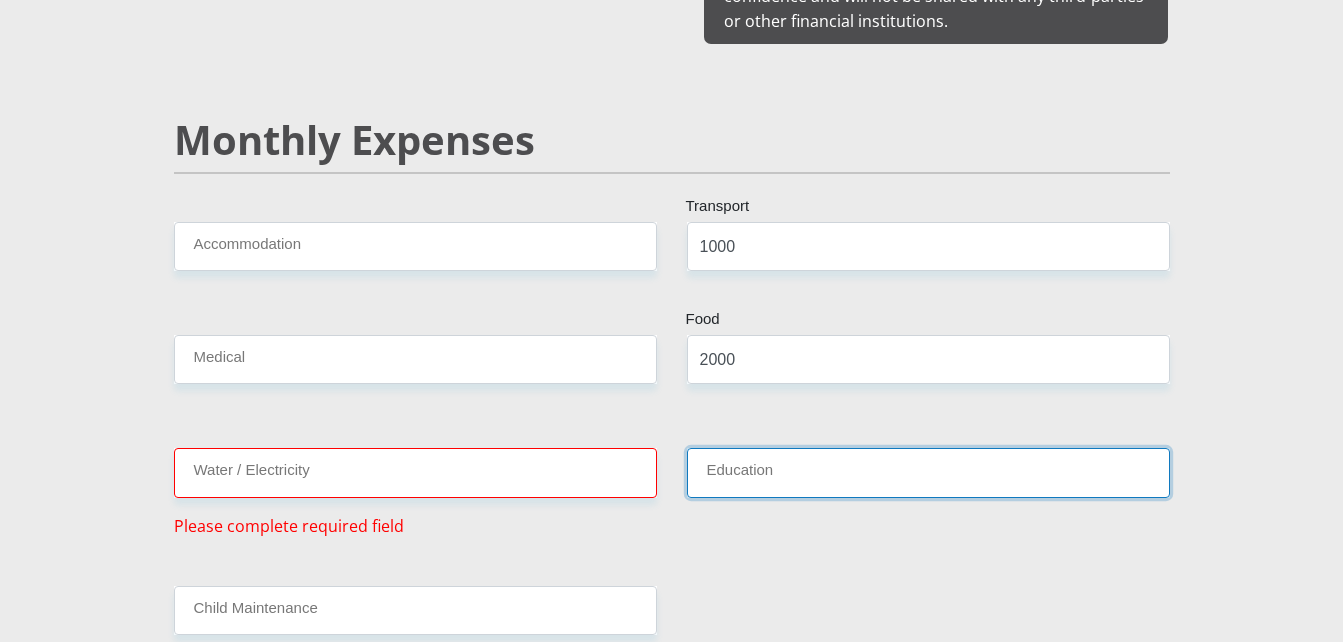 click on "Education" at bounding box center (928, 472) 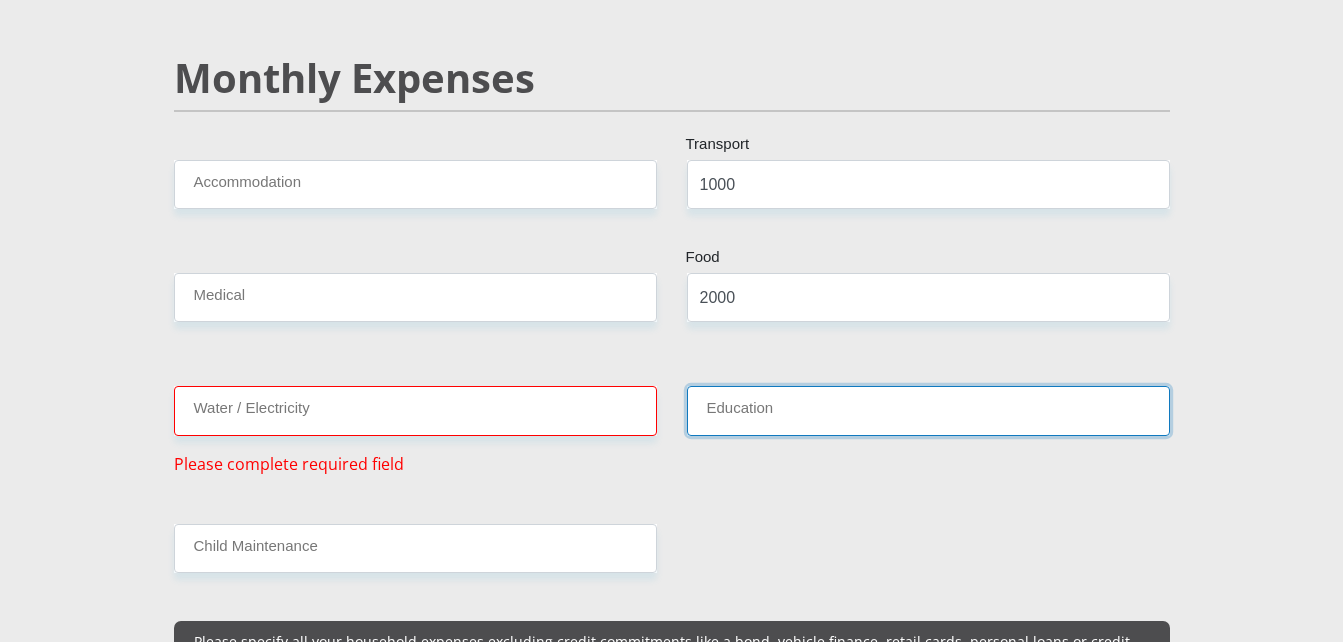 scroll, scrollTop: 2377, scrollLeft: 0, axis: vertical 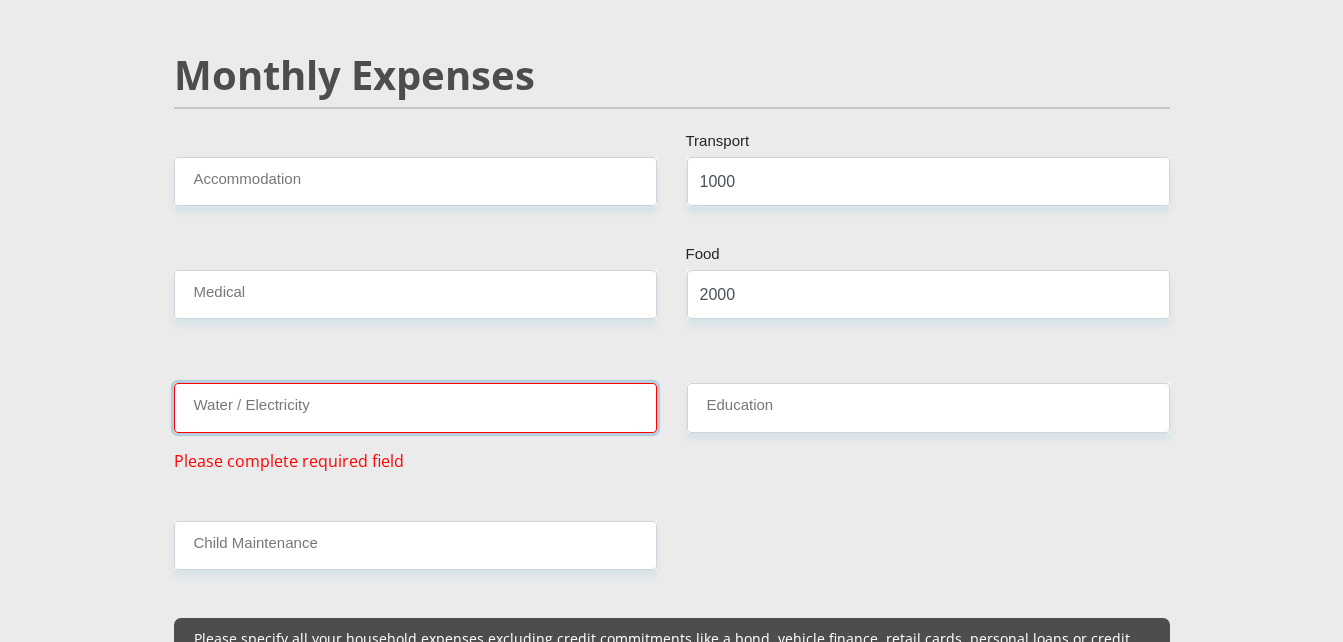 click on "Water / Electricity" at bounding box center (415, 407) 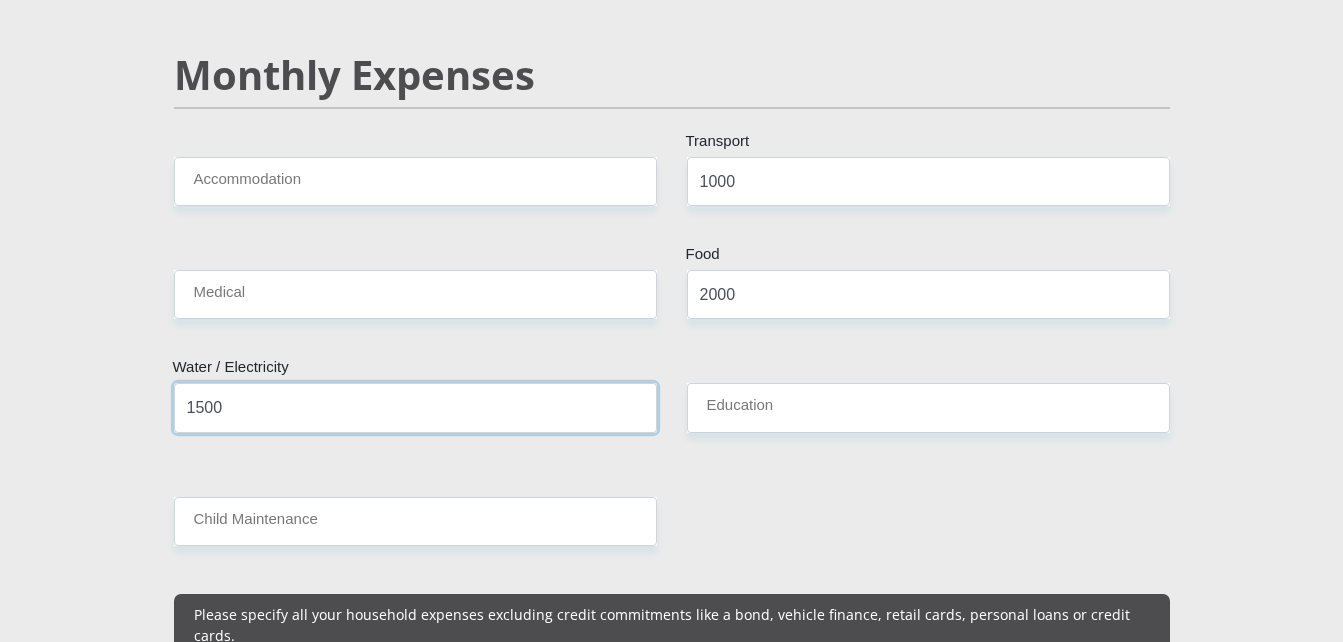 type on "1500" 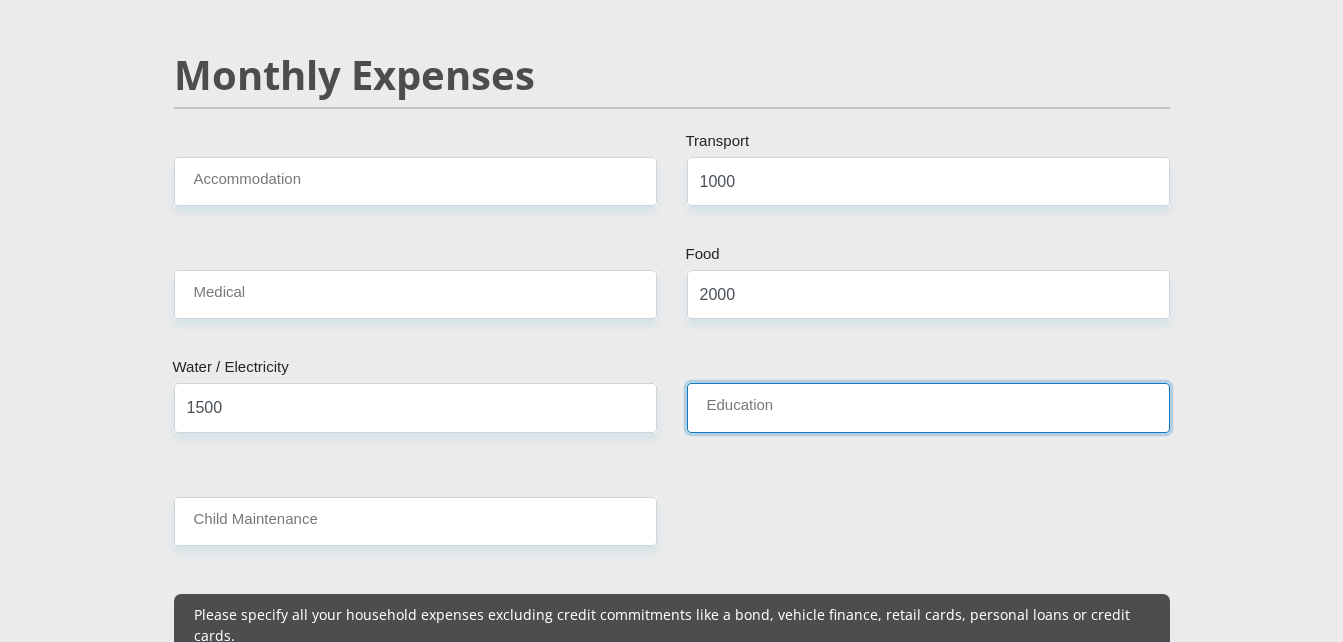 click on "Education" at bounding box center [928, 407] 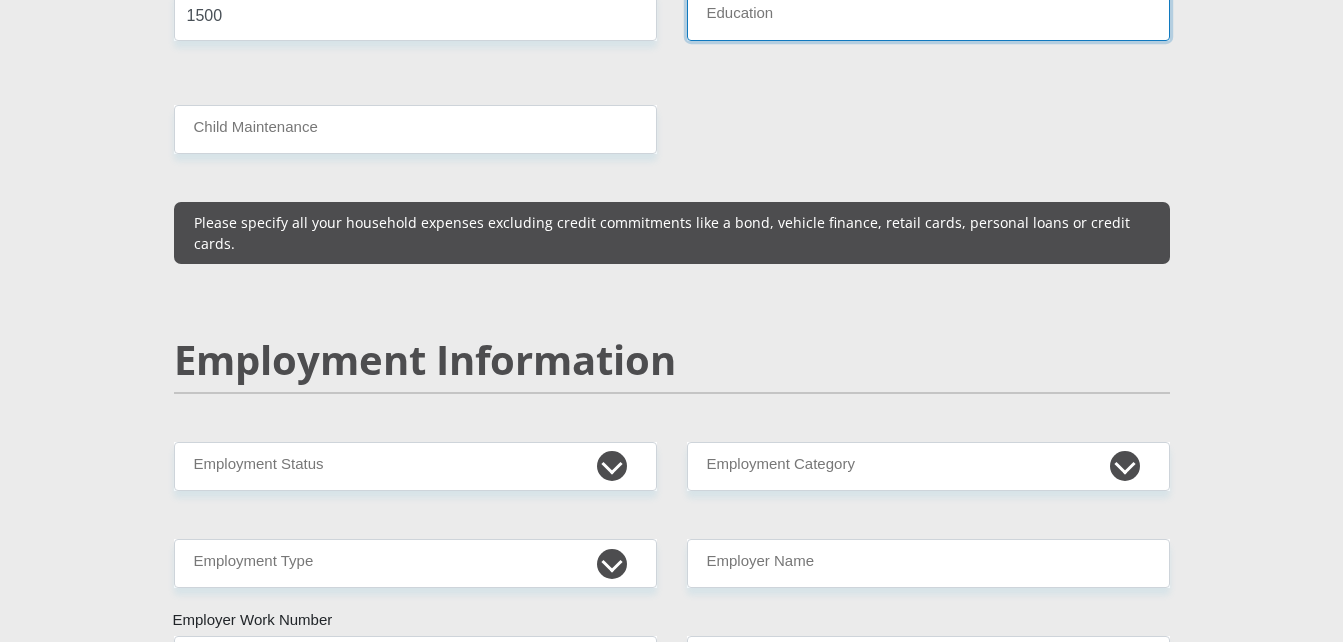 scroll, scrollTop: 2770, scrollLeft: 0, axis: vertical 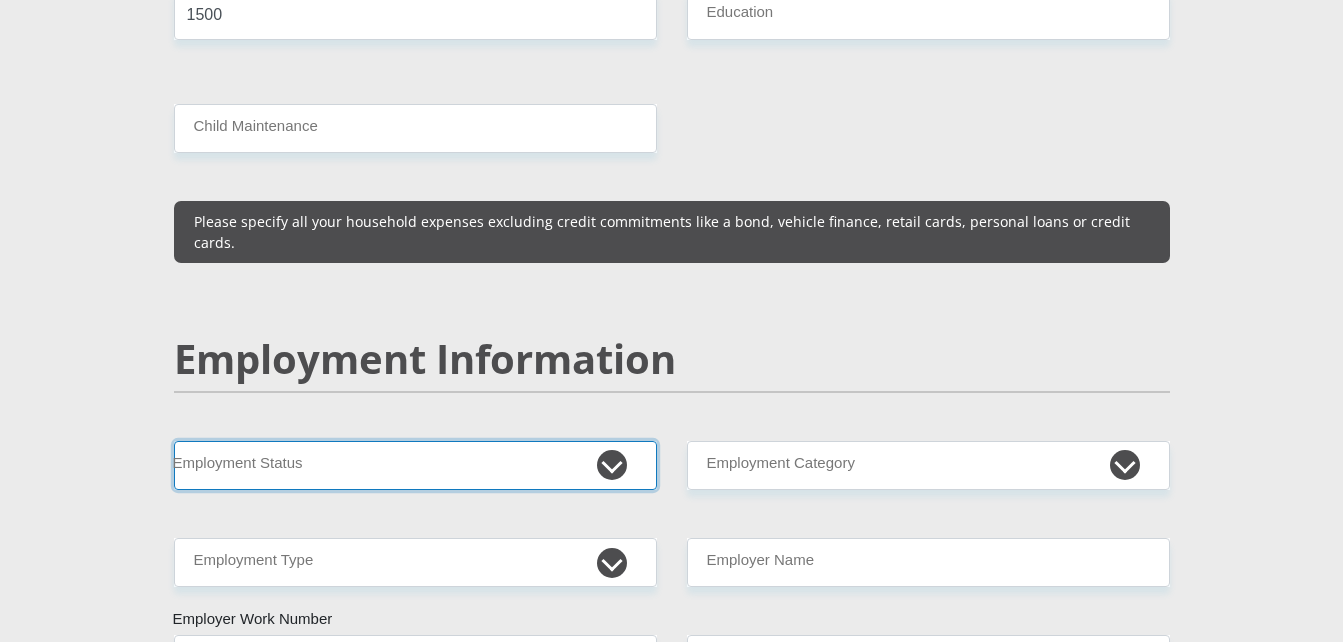 click on "Permanent/Full-time
Part-time/Casual
[DEMOGRAPHIC_DATA] Worker
Self-Employed
Housewife
Retired
Student
Medically Boarded
Disability
Unemployed" at bounding box center (415, 465) 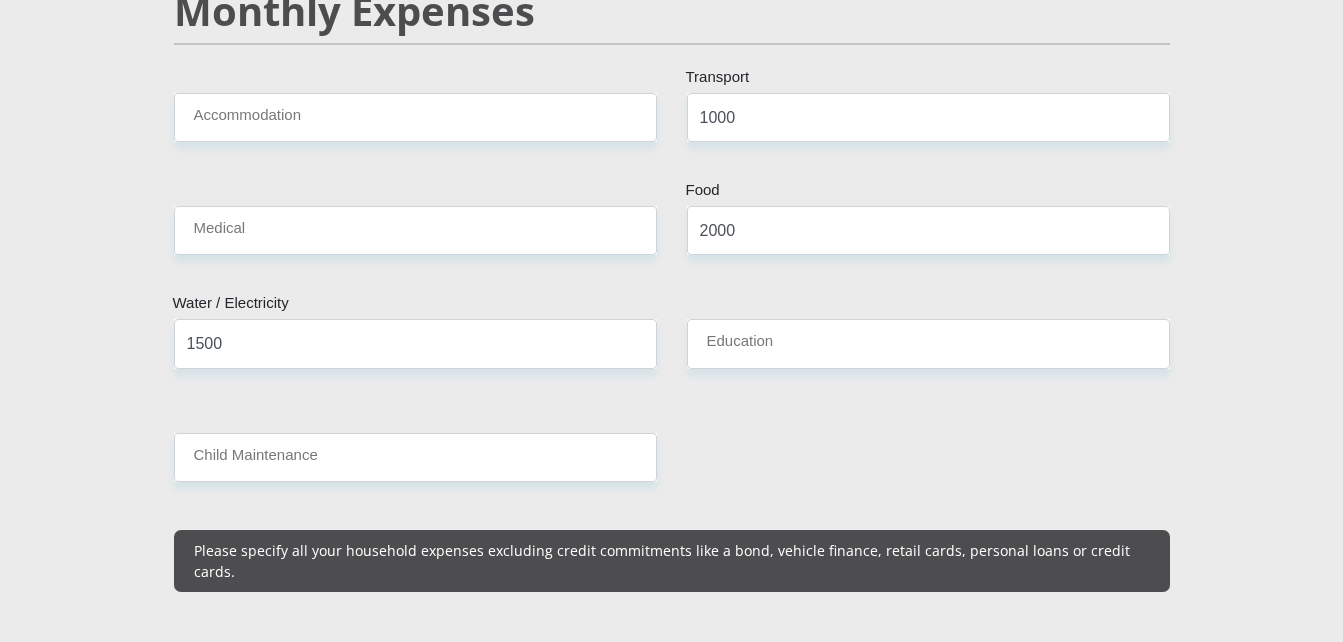 scroll, scrollTop: 2400, scrollLeft: 0, axis: vertical 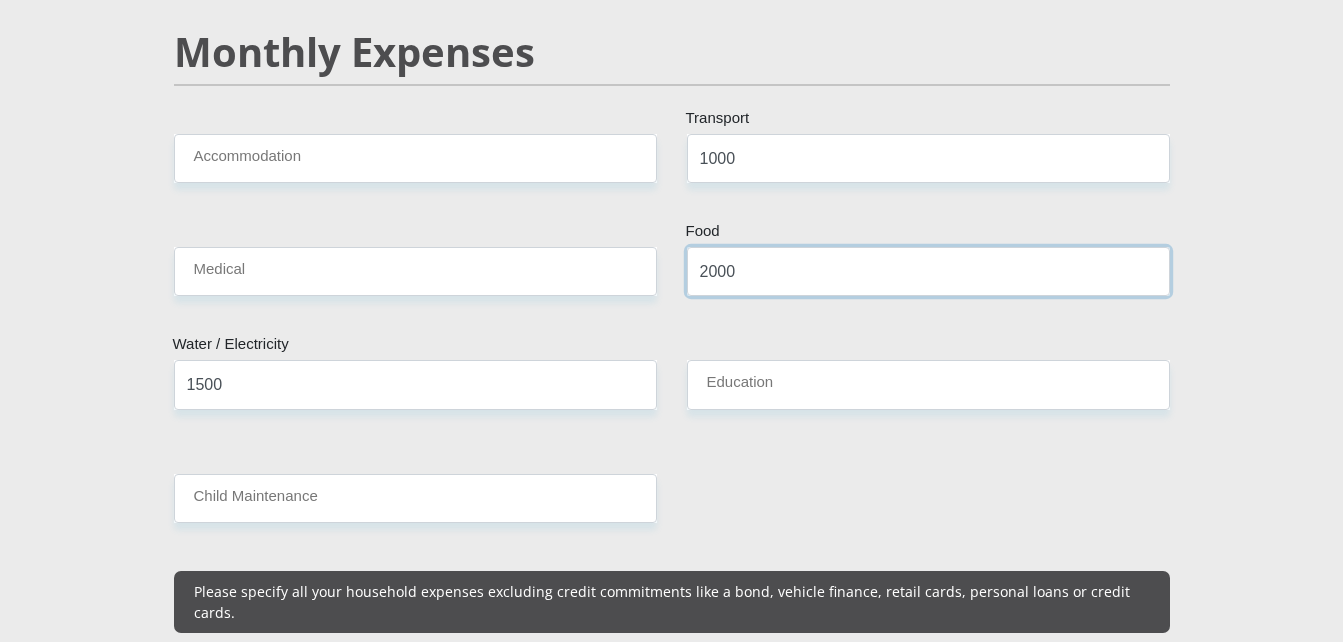 click on "2000" at bounding box center (928, 271) 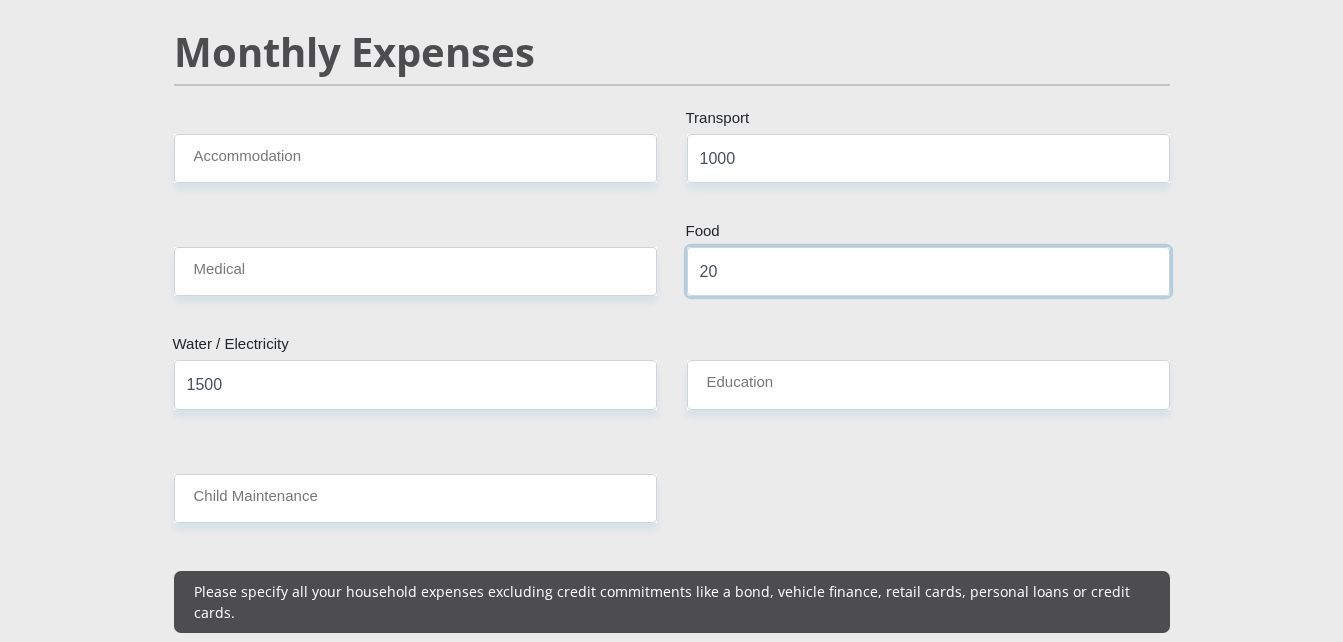type on "2" 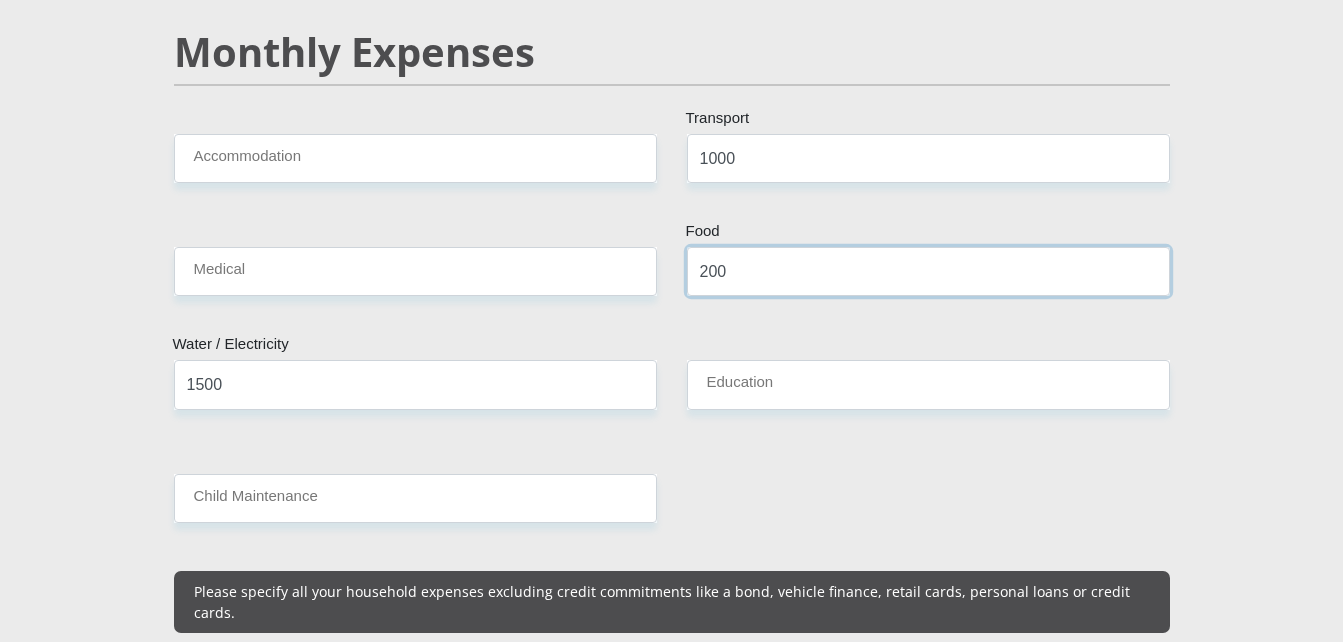 type on "2000" 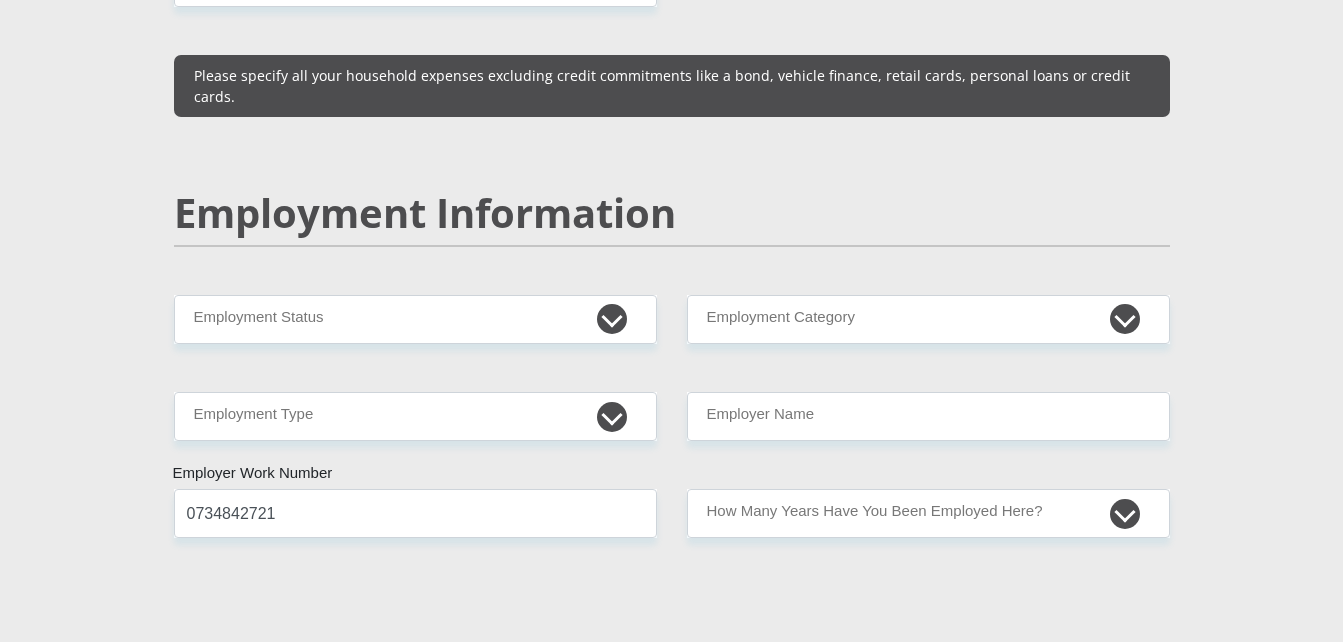 scroll, scrollTop: 3025, scrollLeft: 0, axis: vertical 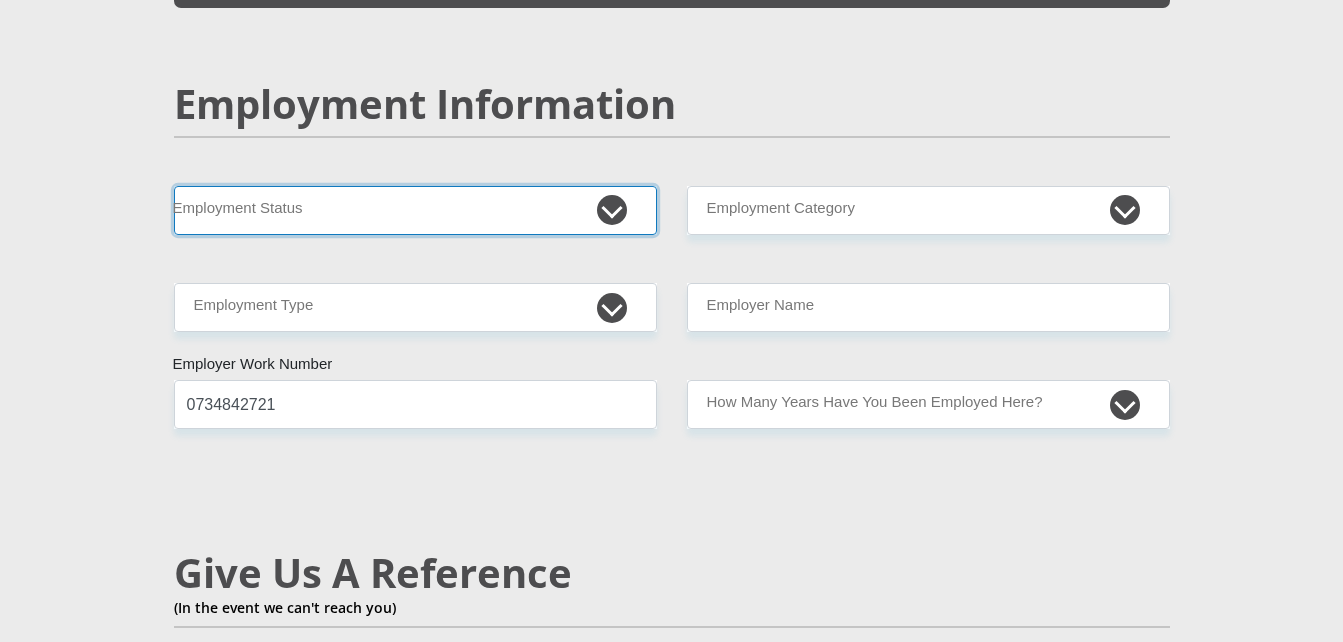 click on "Permanent/Full-time
Part-time/Casual
[DEMOGRAPHIC_DATA] Worker
Self-Employed
Housewife
Retired
Student
Medically Boarded
Disability
Unemployed" at bounding box center [415, 210] 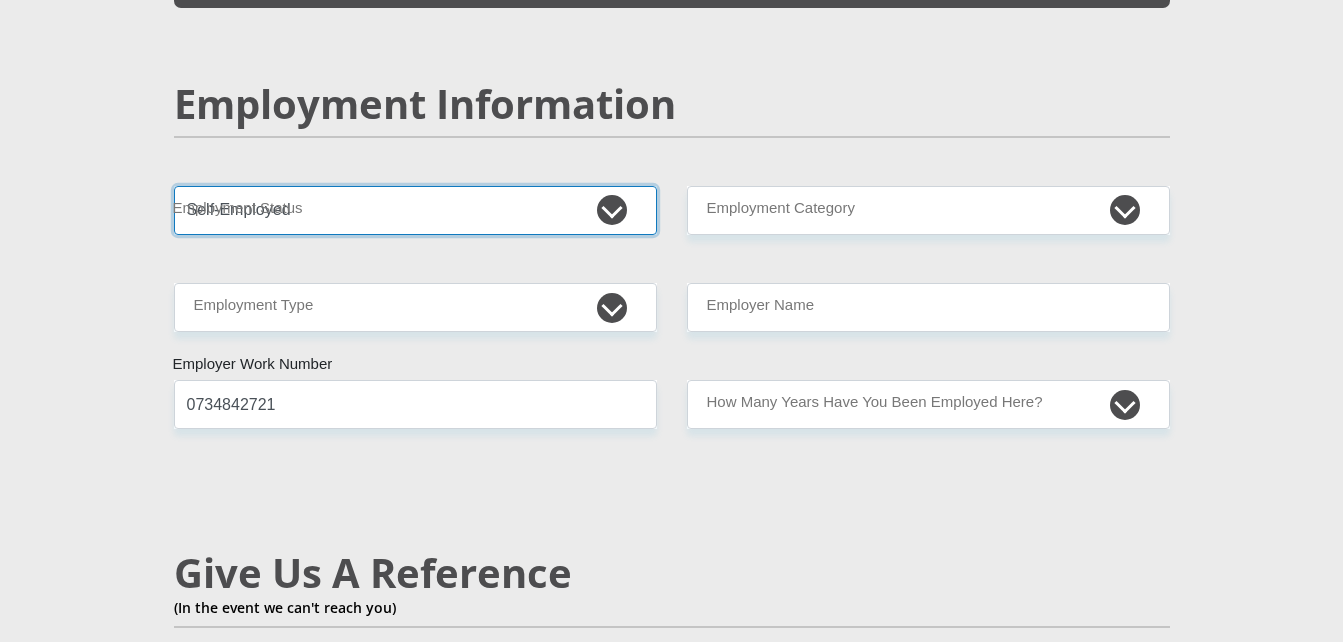 click on "Permanent/Full-time
Part-time/Casual
[DEMOGRAPHIC_DATA] Worker
Self-Employed
Housewife
Retired
Student
Medically Boarded
Disability
Unemployed" at bounding box center (415, 210) 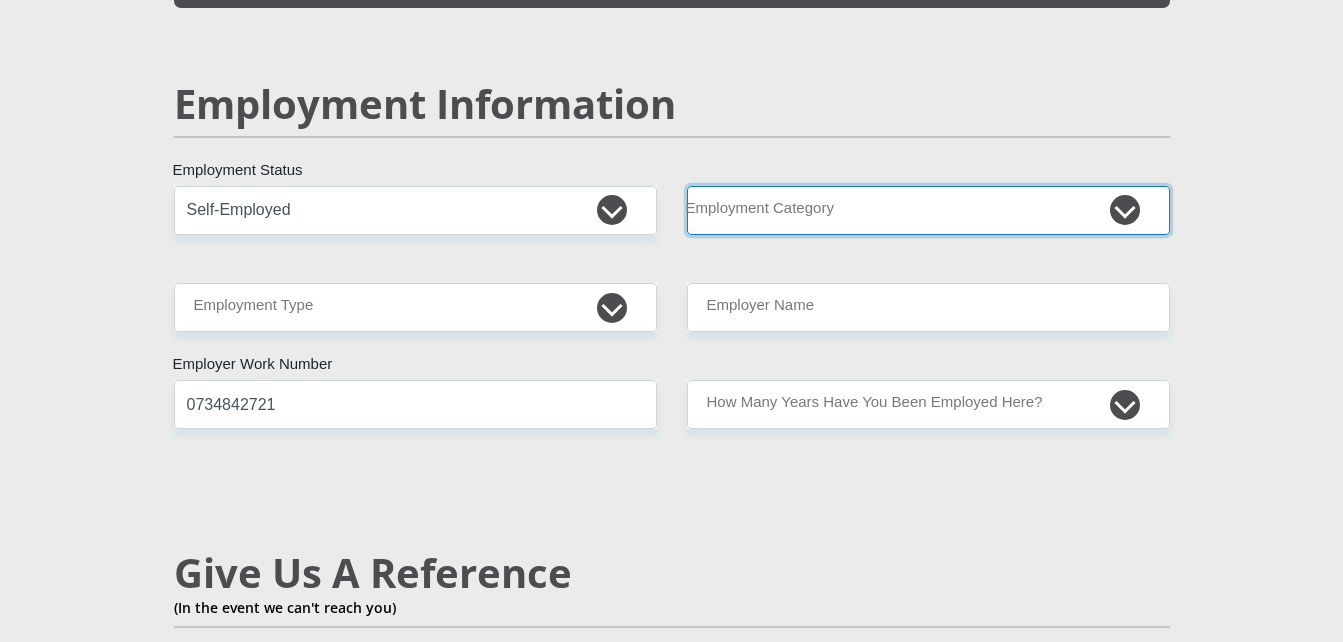 click on "AGRICULTURE
ALCOHOL & TOBACCO
CONSTRUCTION MATERIALS
METALLURGY
EQUIPMENT FOR RENEWABLE ENERGY
SPECIALIZED CONTRACTORS
CAR
GAMING (INCL. INTERNET
OTHER WHOLESALE
UNLICENSED PHARMACEUTICALS
CURRENCY EXCHANGE HOUSES
OTHER FINANCIAL INSTITUTIONS & INSURANCE
REAL ESTATE AGENTS
OIL & GAS
OTHER MATERIALS (E.G. IRON ORE)
PRECIOUS STONES & PRECIOUS METALS
POLITICAL ORGANIZATIONS
RELIGIOUS ORGANIZATIONS(NOT SECTS)
ACTI. HAVING BUSINESS DEAL WITH PUBLIC ADMINISTRATION
LAUNDROMATS" at bounding box center (928, 210) 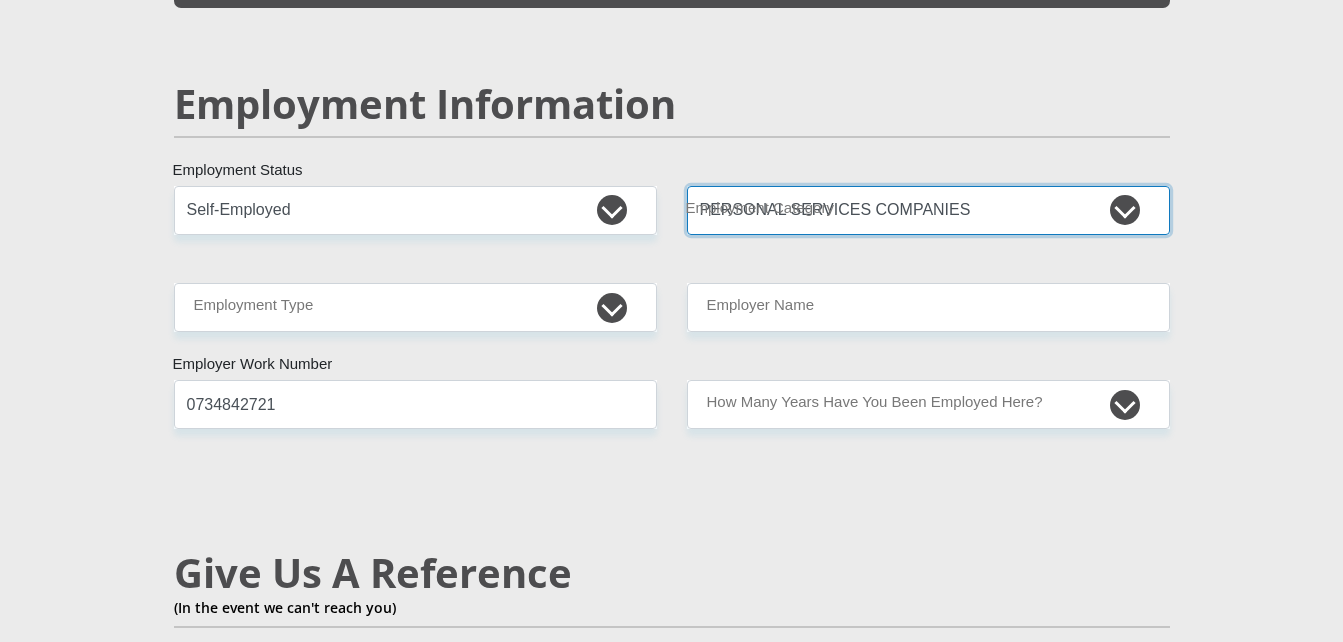 click on "AGRICULTURE
ALCOHOL & TOBACCO
CONSTRUCTION MATERIALS
METALLURGY
EQUIPMENT FOR RENEWABLE ENERGY
SPECIALIZED CONTRACTORS
CAR
GAMING (INCL. INTERNET
OTHER WHOLESALE
UNLICENSED PHARMACEUTICALS
CURRENCY EXCHANGE HOUSES
OTHER FINANCIAL INSTITUTIONS & INSURANCE
REAL ESTATE AGENTS
OIL & GAS
OTHER MATERIALS (E.G. IRON ORE)
PRECIOUS STONES & PRECIOUS METALS
POLITICAL ORGANIZATIONS
RELIGIOUS ORGANIZATIONS(NOT SECTS)
ACTI. HAVING BUSINESS DEAL WITH PUBLIC ADMINISTRATION
LAUNDROMATS" at bounding box center (928, 210) 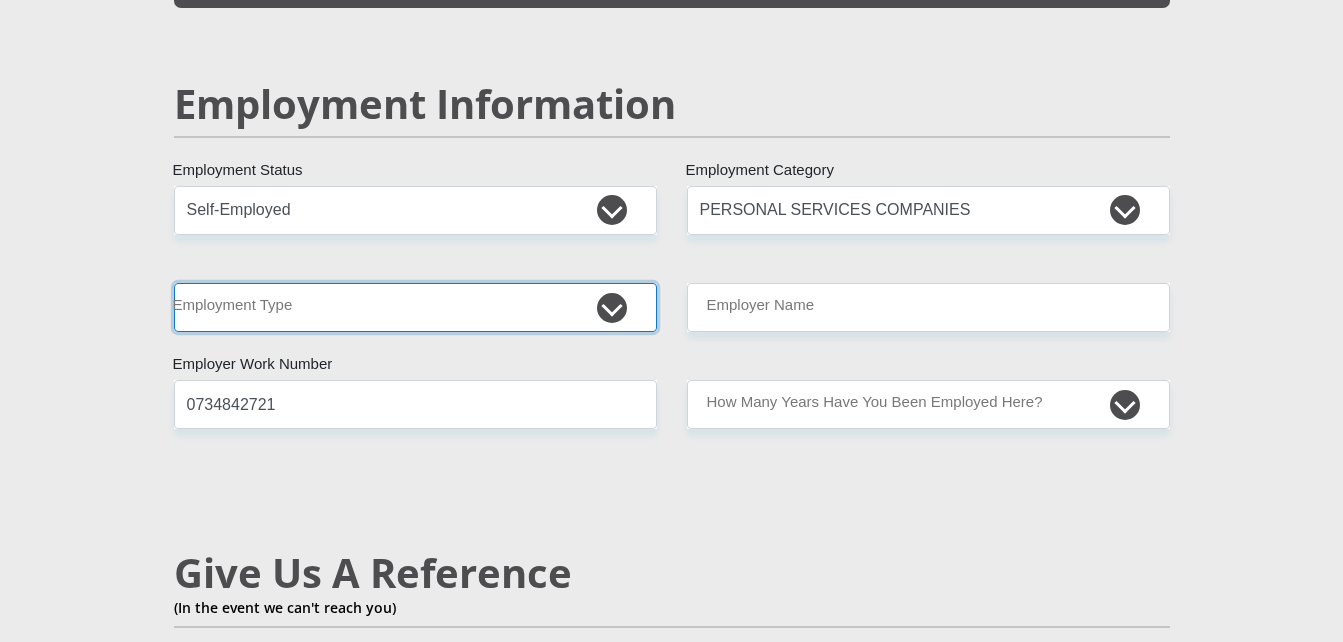 click on "College/Lecturer
Craft Seller
Creative
Driver
Executive
Farmer
Forces - Non Commissioned
Forces - Officer
Hawker
Housewife
Labourer
Licenced Professional
Manager
Miner
Non Licenced Professional
Office Staff/Clerk
Outside Worker
Pensioner
Permanent Teacher
Production/Manufacturing
Sales
Self-Employed
Semi-Professional Worker
Service Industry  Social Worker  Student" at bounding box center [415, 307] 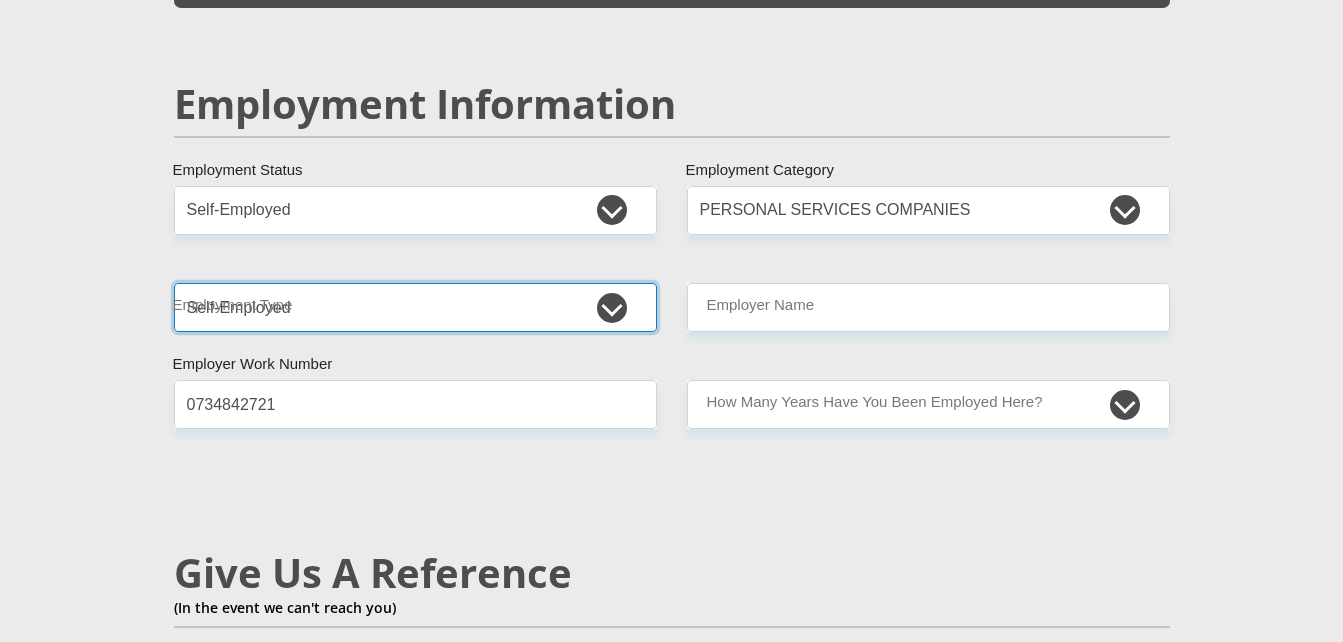 click on "College/Lecturer
Craft Seller
Creative
Driver
Executive
Farmer
Forces - Non Commissioned
Forces - Officer
Hawker
Housewife
Labourer
Licenced Professional
Manager
Miner
Non Licenced Professional
Office Staff/Clerk
Outside Worker
Pensioner
Permanent Teacher
Production/Manufacturing
Sales
Self-Employed
Semi-Professional Worker
Service Industry  Social Worker  Student" at bounding box center (415, 307) 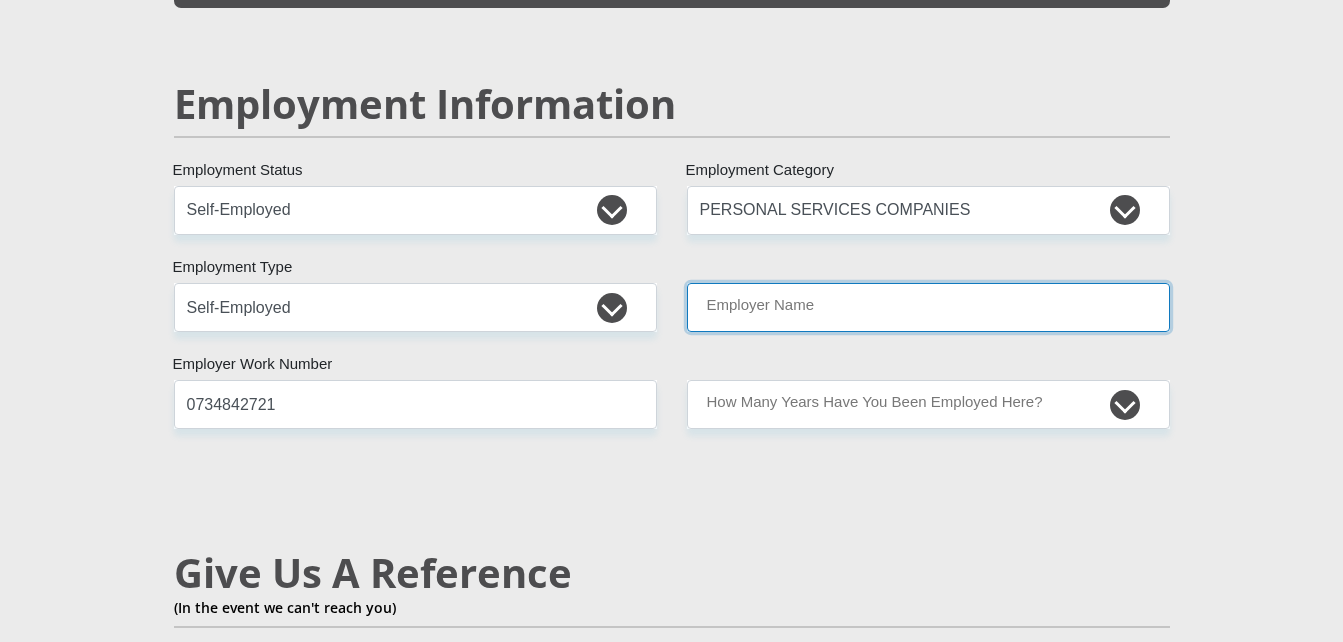 click on "Employer Name" at bounding box center [928, 307] 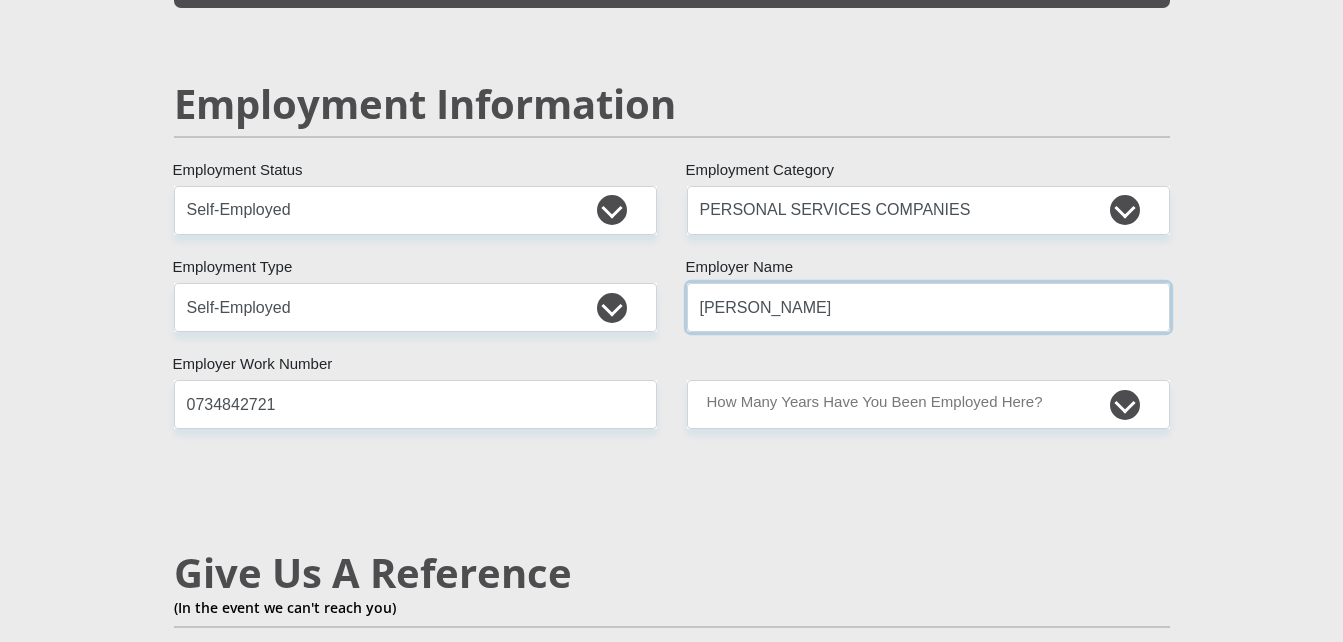 type on "[PERSON_NAME]" 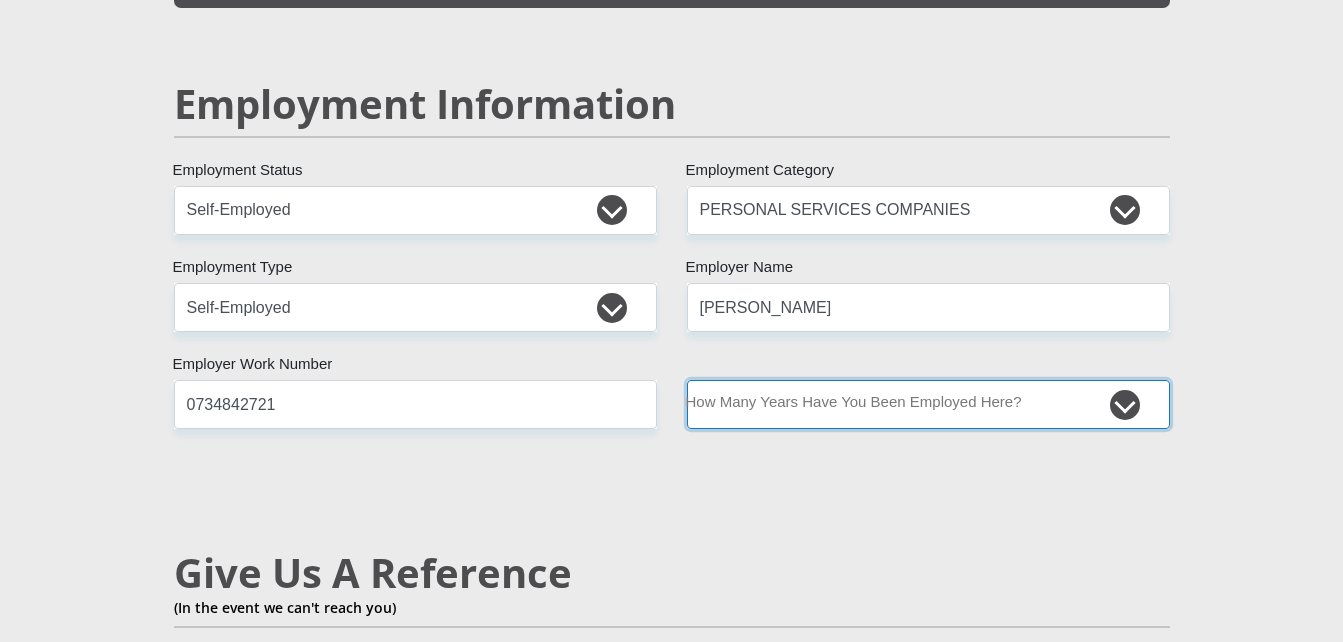 click on "less than 1 year
1-3 years
3-5 years
5+ years" at bounding box center [928, 404] 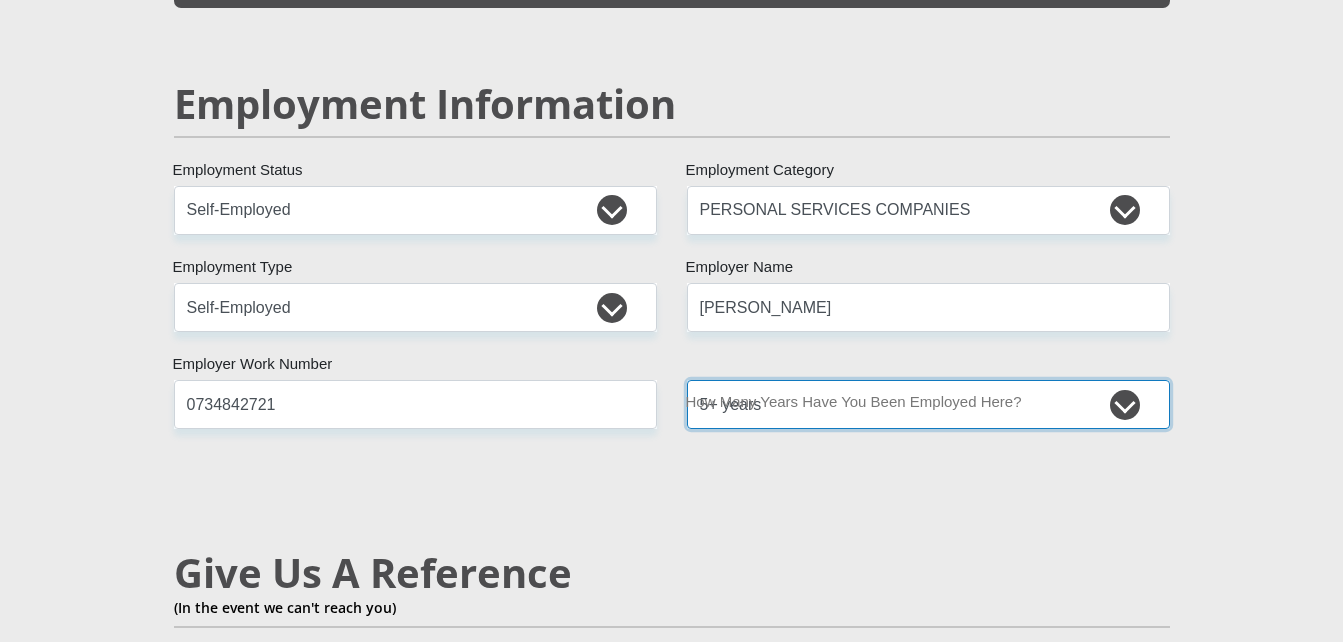 click on "less than 1 year
1-3 years
3-5 years
5+ years" at bounding box center (928, 404) 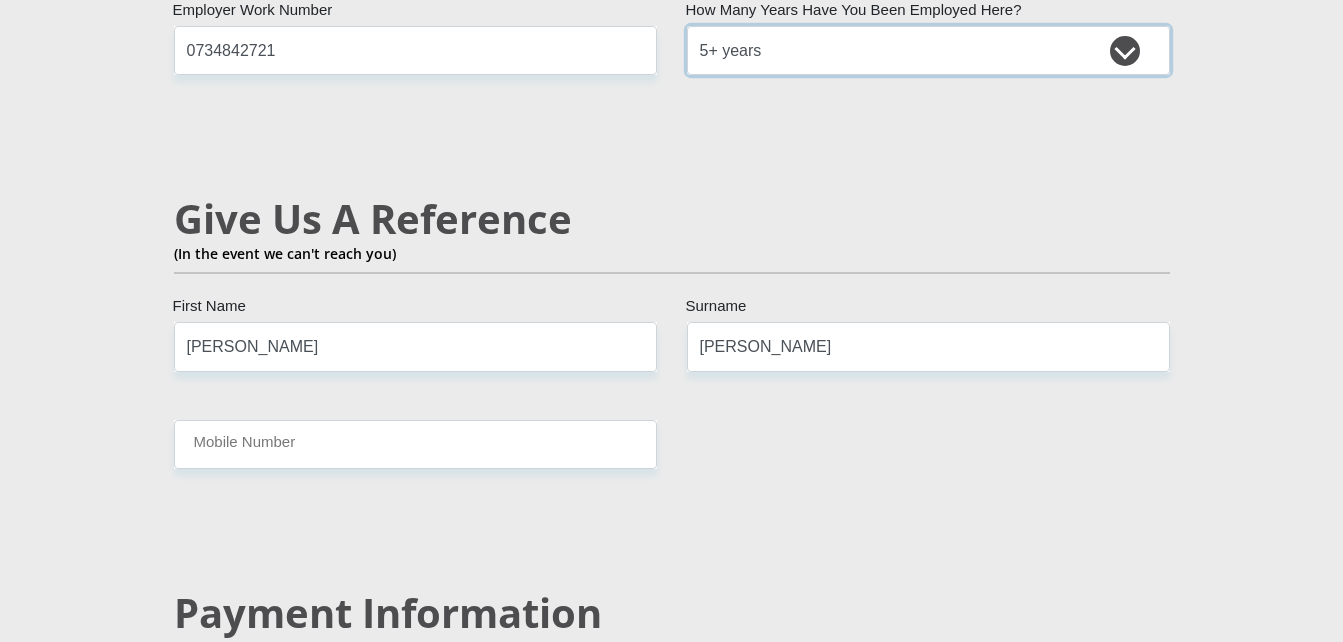 scroll, scrollTop: 3382, scrollLeft: 0, axis: vertical 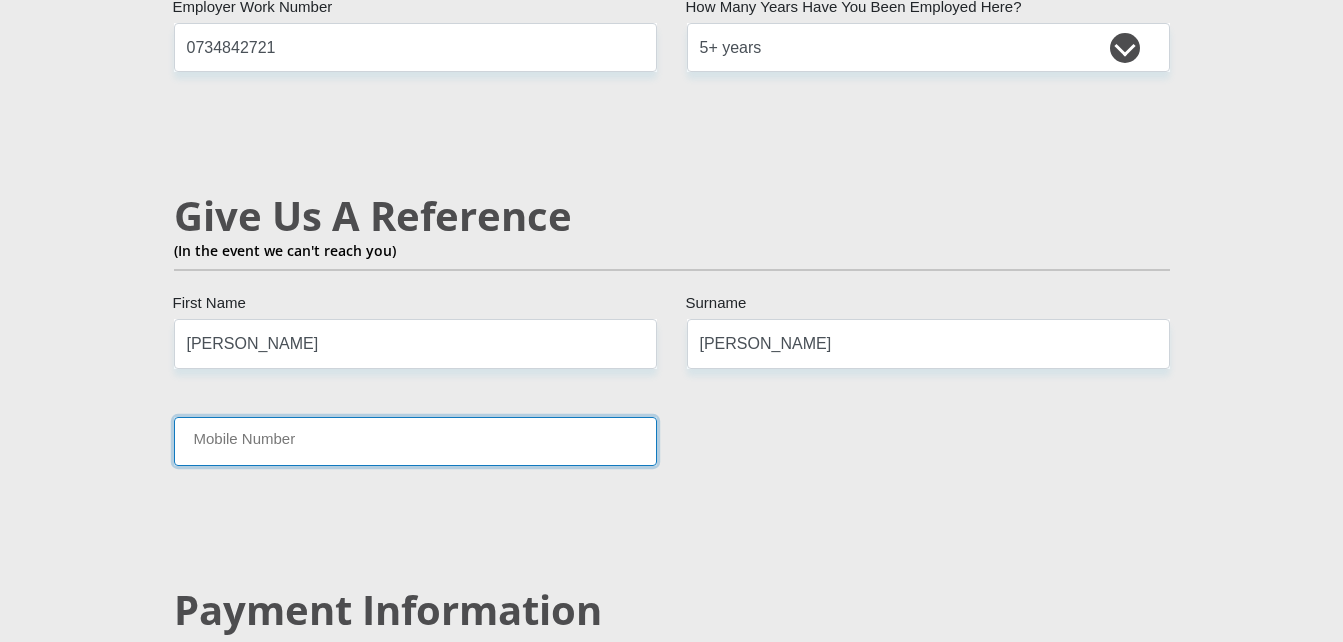 click on "Mobile Number" at bounding box center [415, 441] 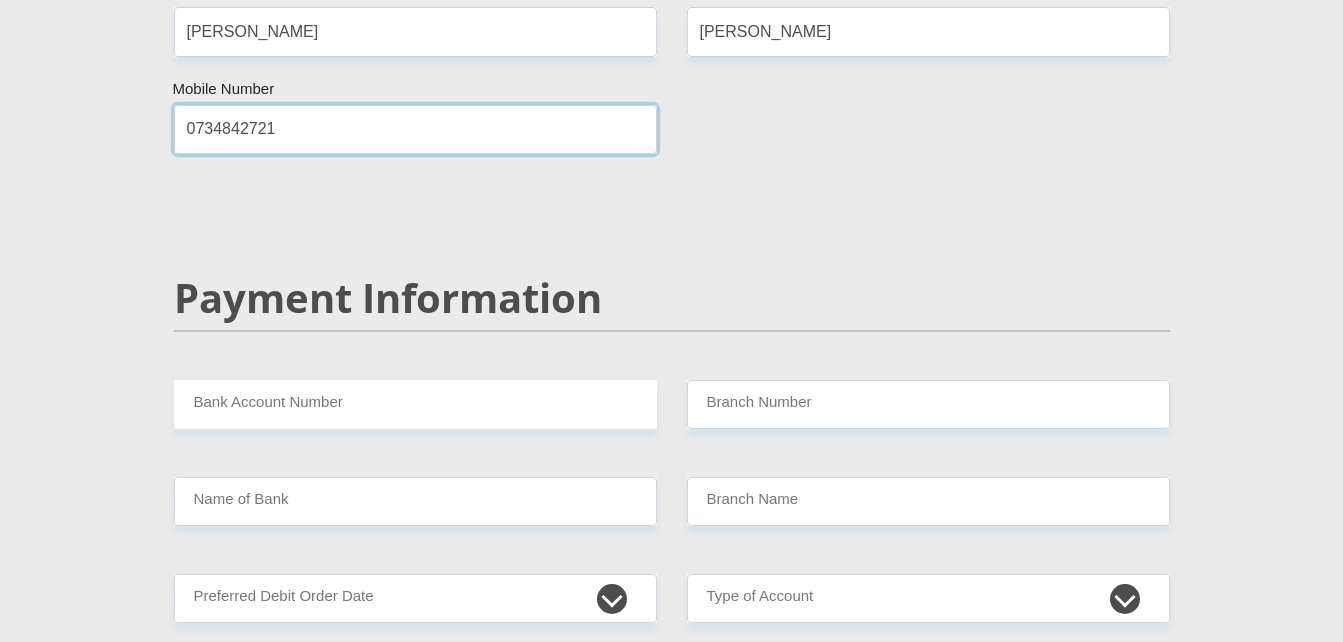 scroll, scrollTop: 3696, scrollLeft: 0, axis: vertical 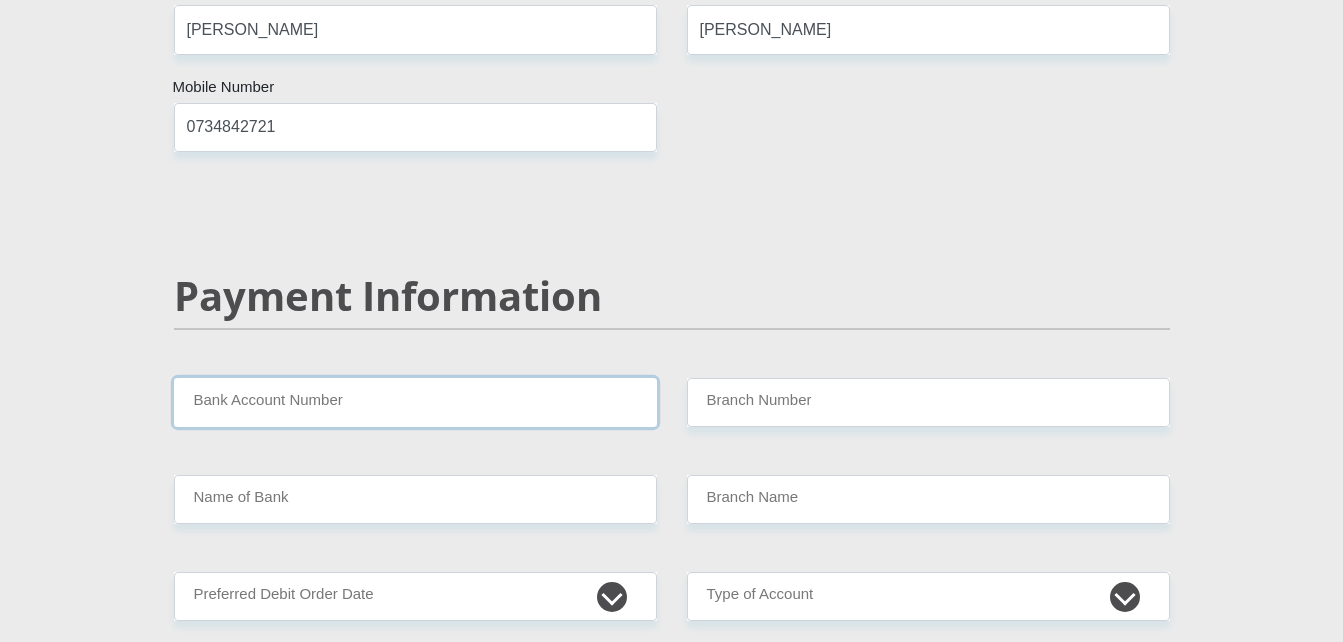 click on "Bank Account Number" at bounding box center [415, 402] 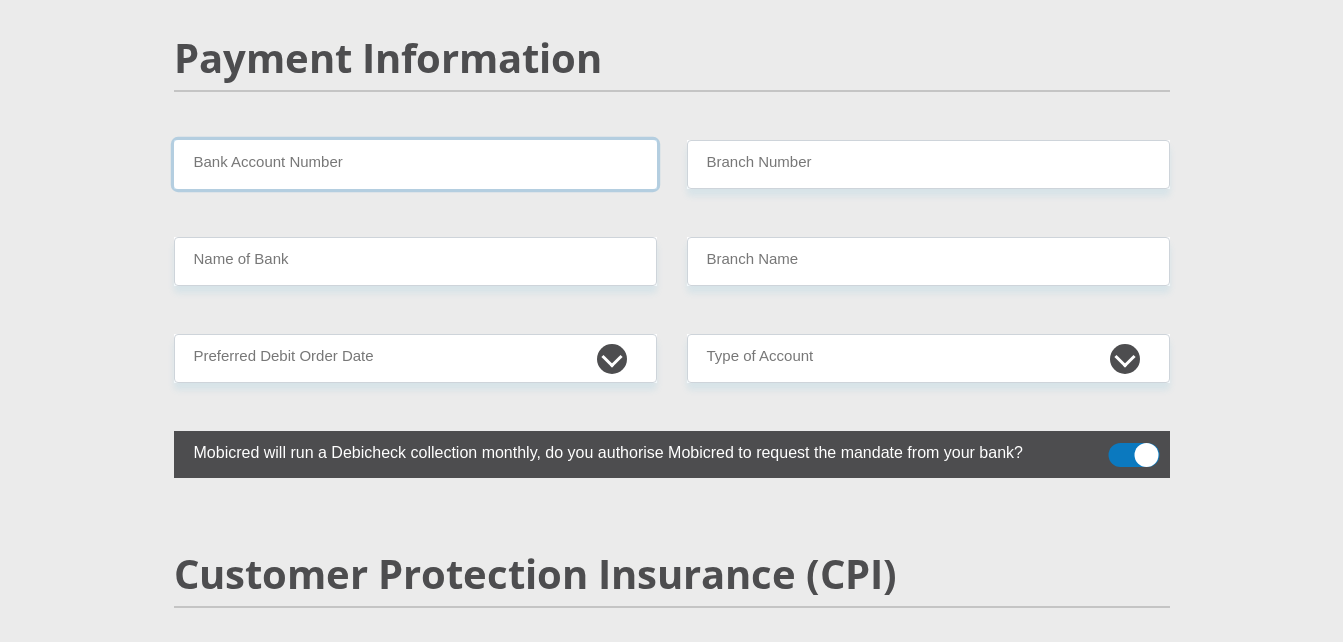 scroll, scrollTop: 3933, scrollLeft: 0, axis: vertical 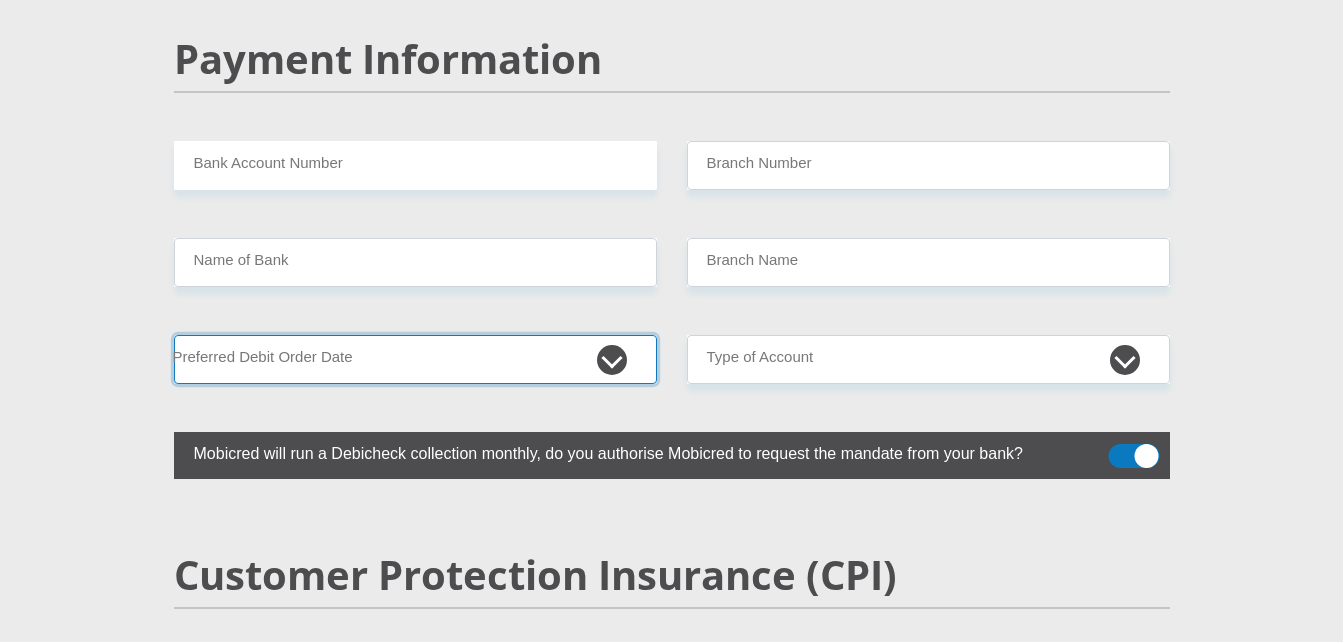 click on "1st
2nd
3rd
4th
5th
7th
18th
19th
20th
21st
22nd
23rd
24th
25th
26th
27th
28th
29th
30th" at bounding box center (415, 359) 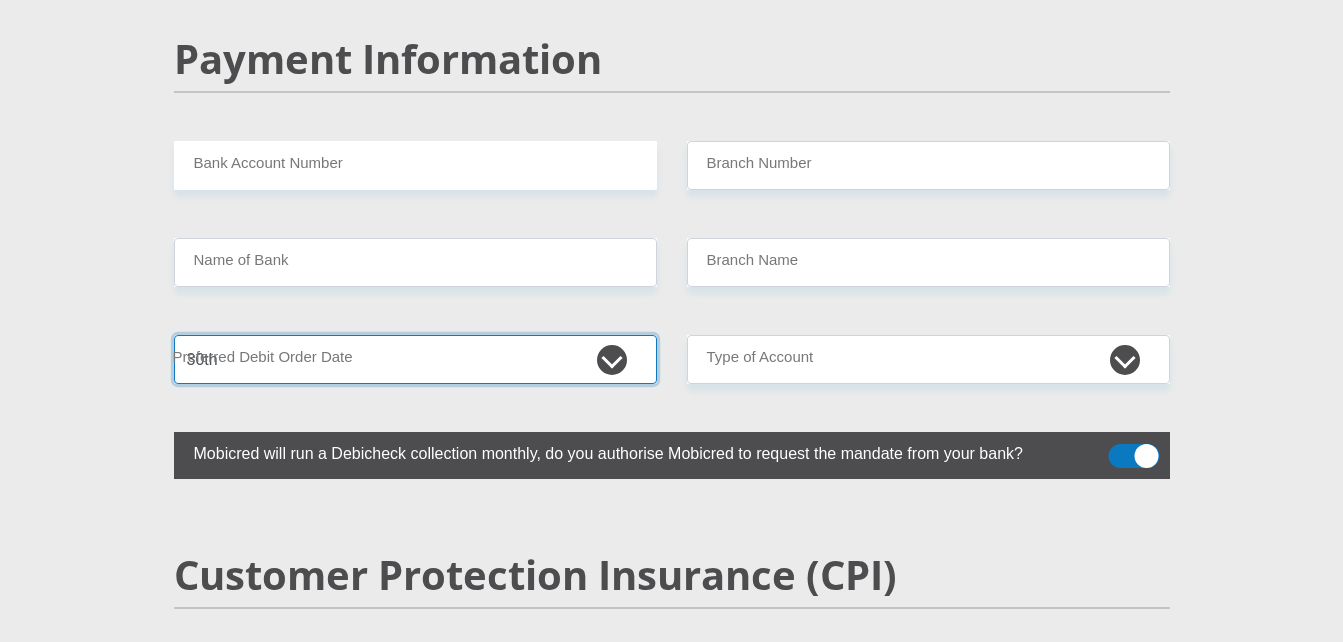 click on "1st
2nd
3rd
4th
5th
7th
18th
19th
20th
21st
22nd
23rd
24th
25th
26th
27th
28th
29th
30th" at bounding box center [415, 359] 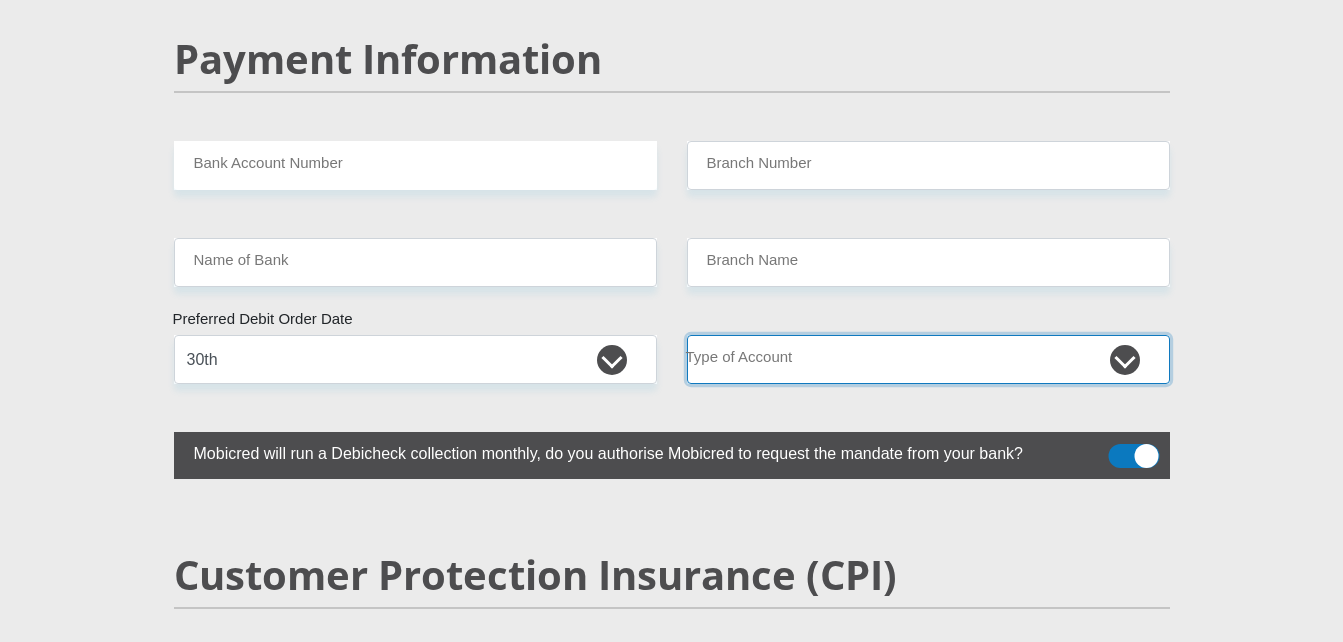 click on "Cheque
Savings" at bounding box center (928, 359) 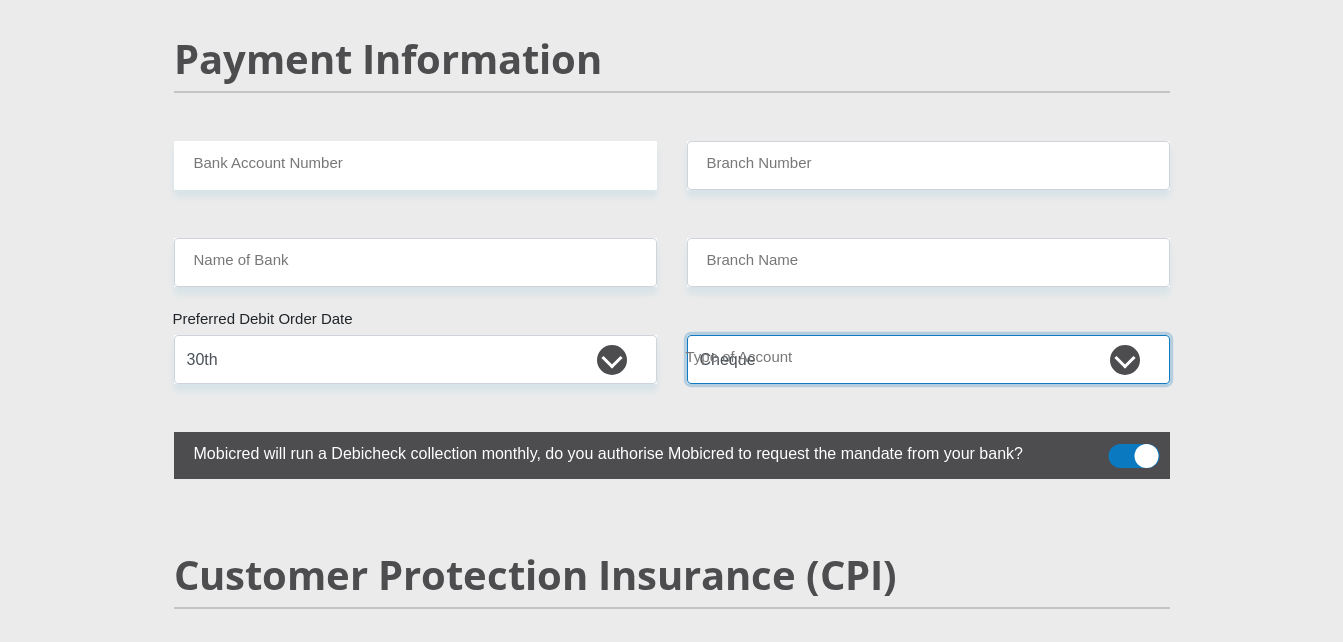 click on "Cheque
Savings" at bounding box center [928, 359] 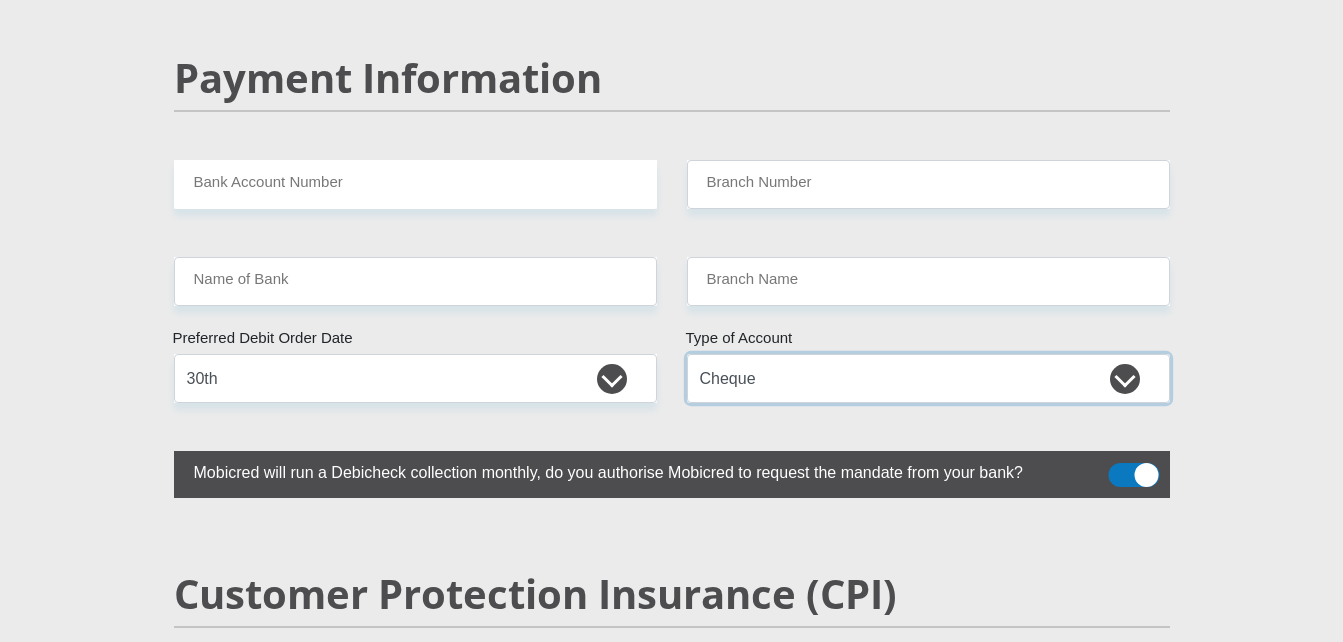 scroll, scrollTop: 3915, scrollLeft: 0, axis: vertical 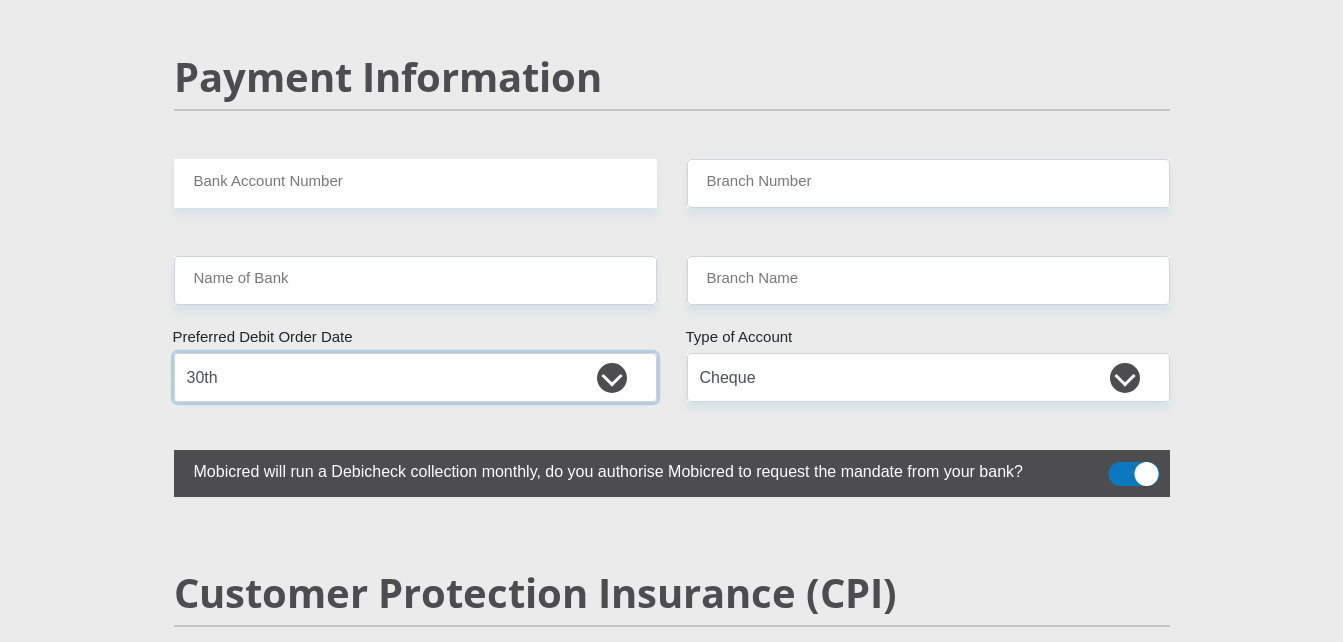 click on "1st
2nd
3rd
4th
5th
7th
18th
19th
20th
21st
22nd
23rd
24th
25th
26th
27th
28th
29th
30th" at bounding box center [415, 377] 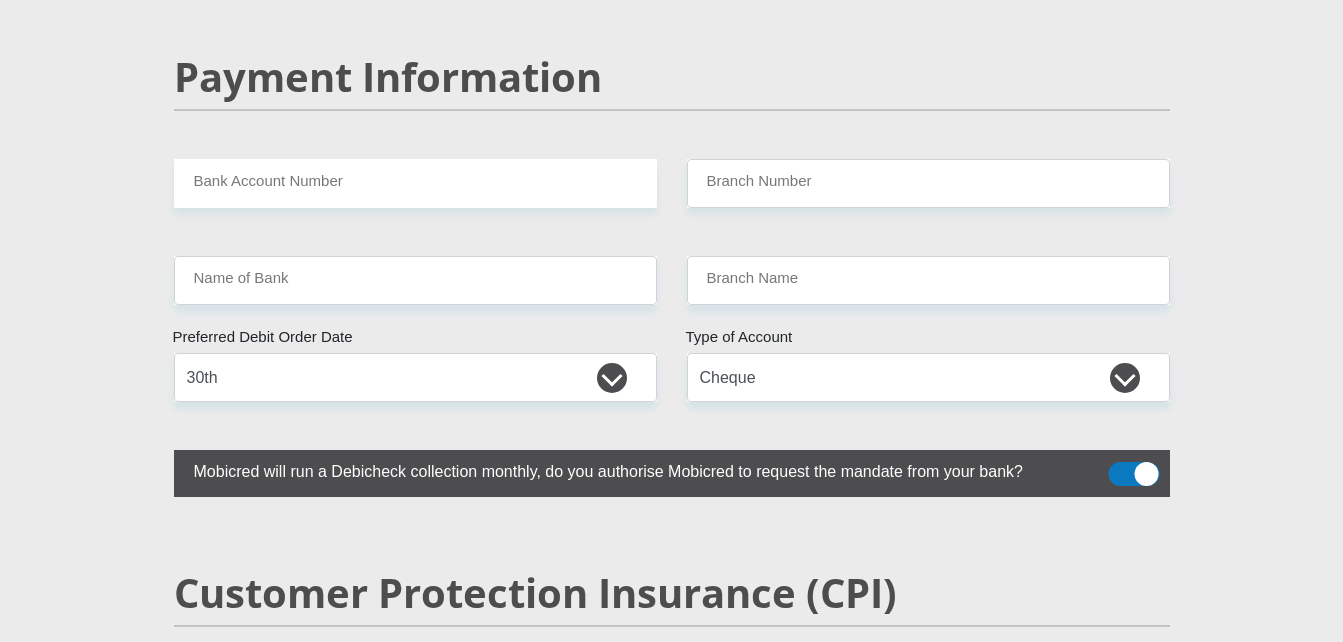 click on "Personal Details
Mr
Ms
Mrs
Dr
[PERSON_NAME]
Title
[PERSON_NAME]
First Name
[PERSON_NAME]
Surname
South African ID Number
Please input valid ID number
[GEOGRAPHIC_DATA]
[GEOGRAPHIC_DATA]
[GEOGRAPHIC_DATA]
[GEOGRAPHIC_DATA]
[GEOGRAPHIC_DATA]
[GEOGRAPHIC_DATA] [GEOGRAPHIC_DATA]
[GEOGRAPHIC_DATA]
[GEOGRAPHIC_DATA]
[GEOGRAPHIC_DATA]
[GEOGRAPHIC_DATA]" at bounding box center [672, -711] 